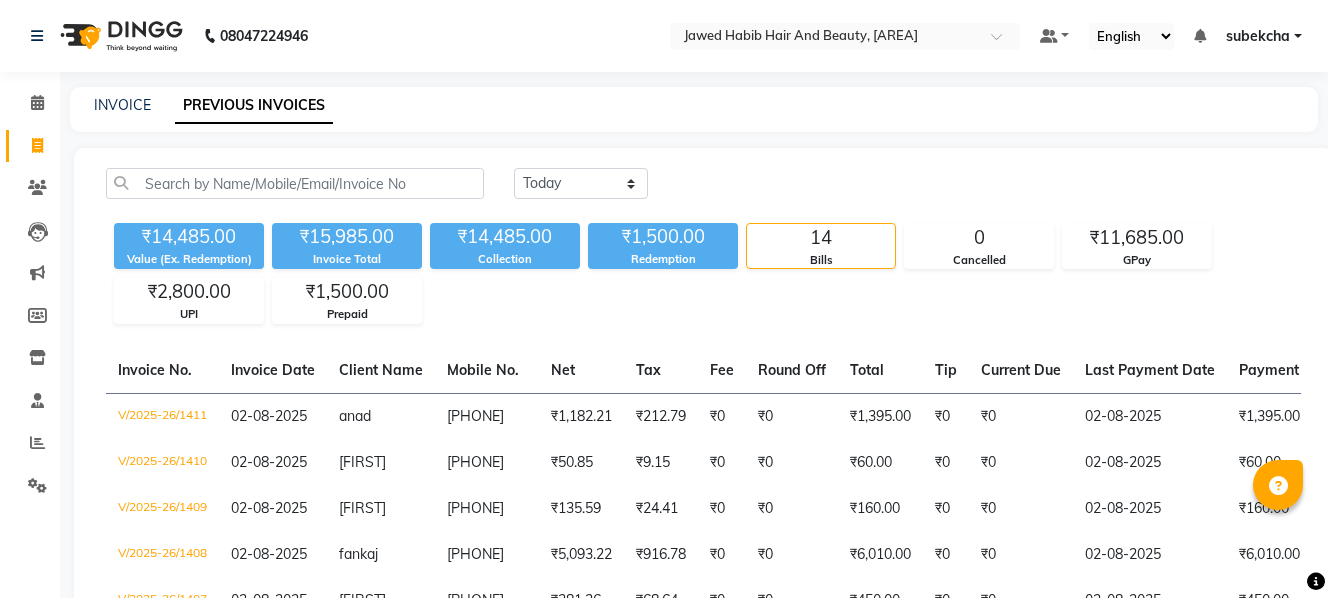 scroll, scrollTop: 0, scrollLeft: 0, axis: both 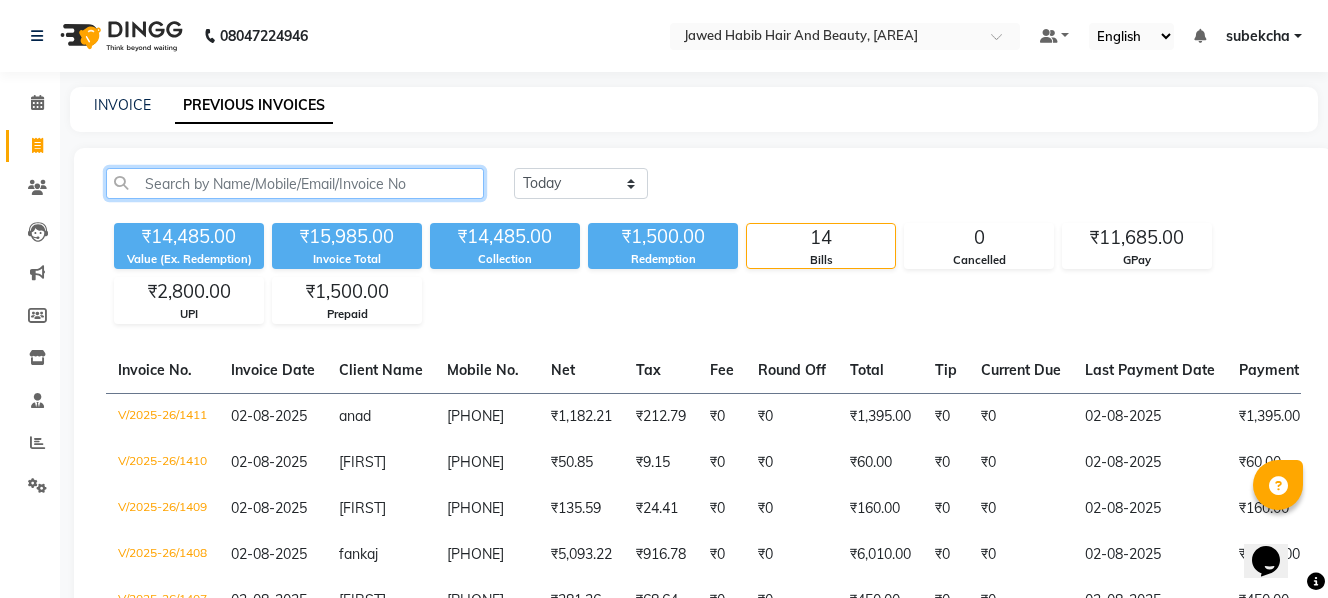 click 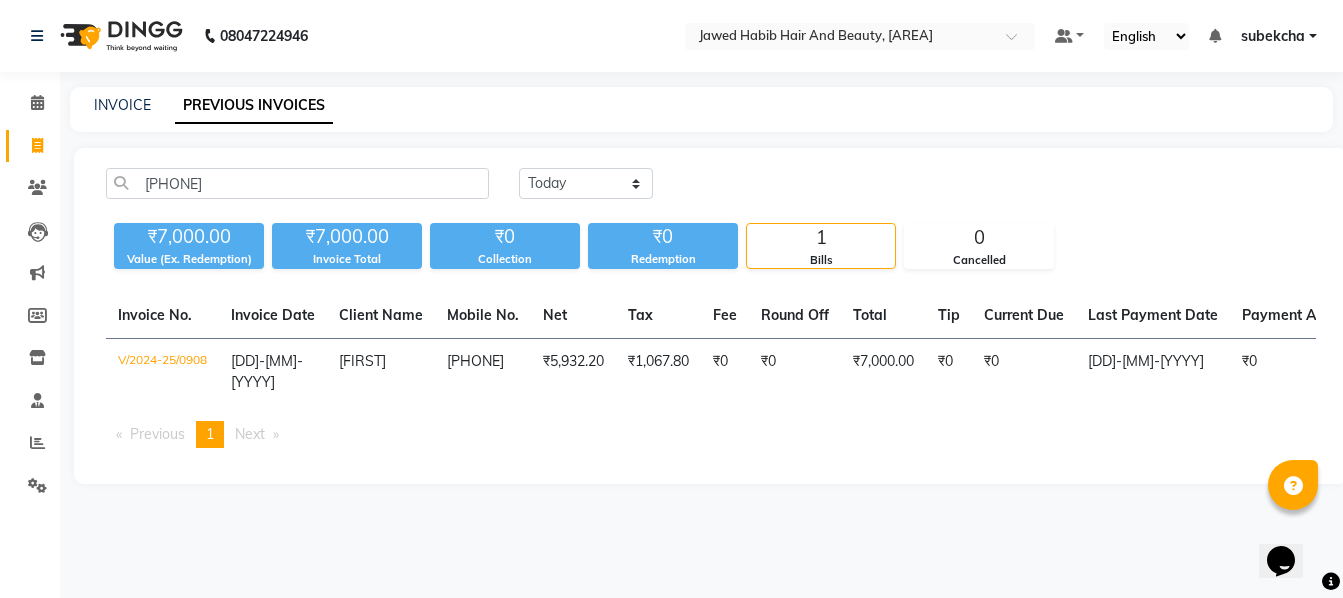 click on "908886 Today Yesterday Custom Range" 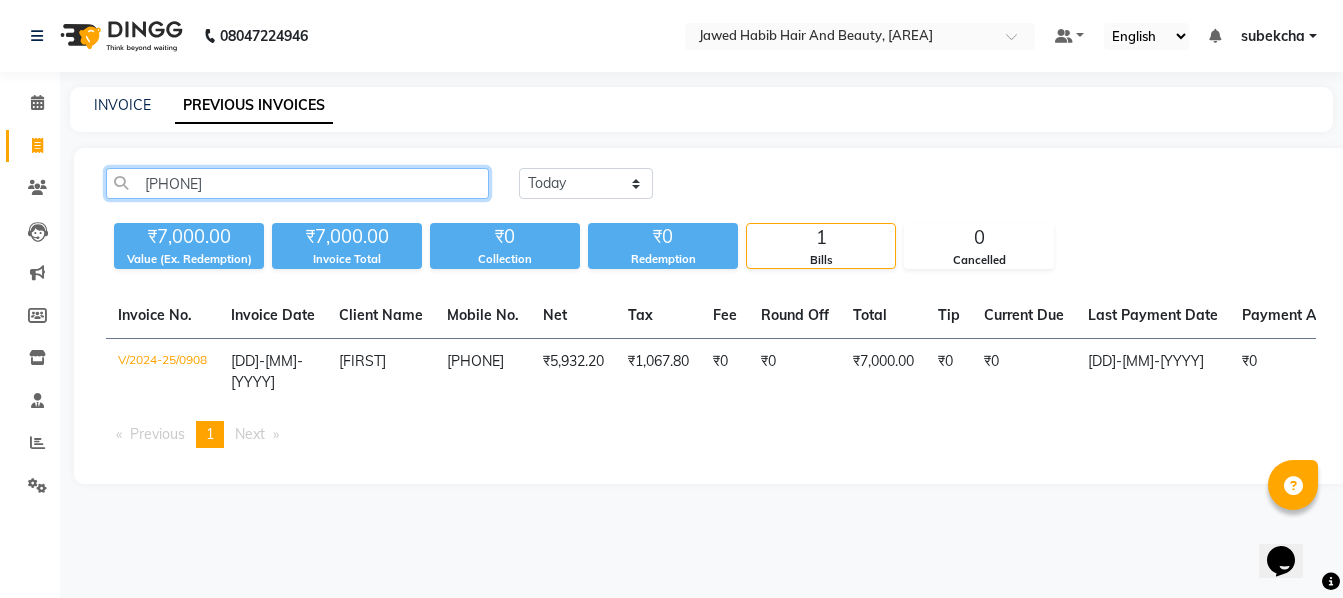 click on "[PHONE]" 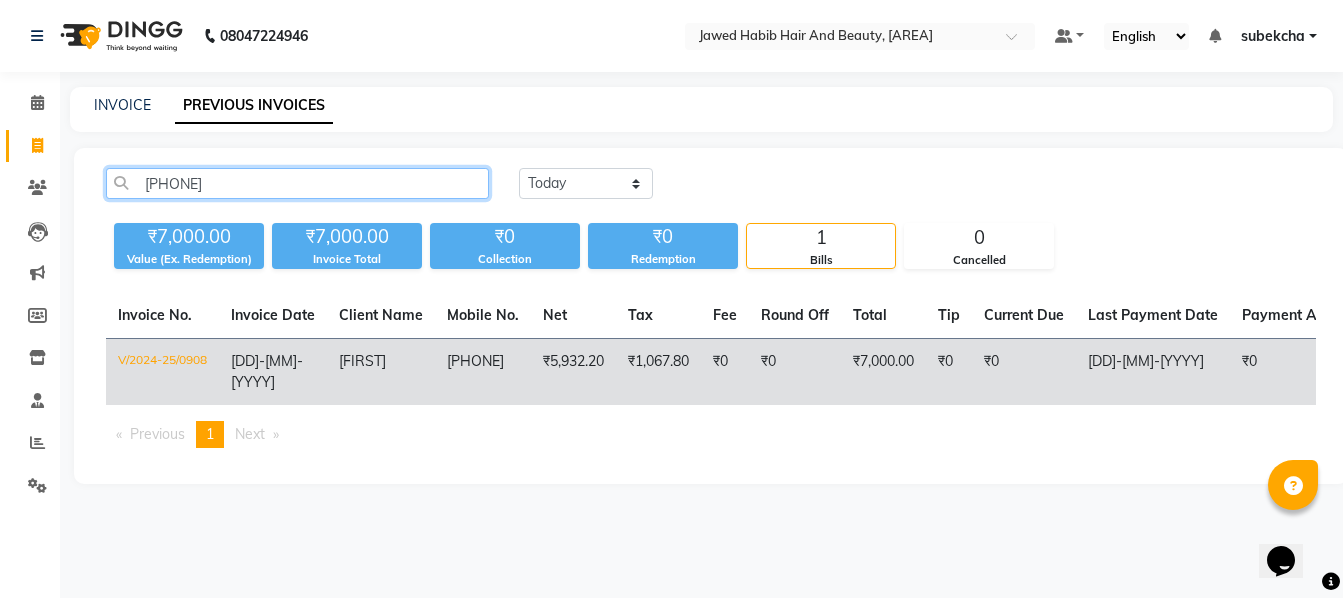 type on "[PHONE]" 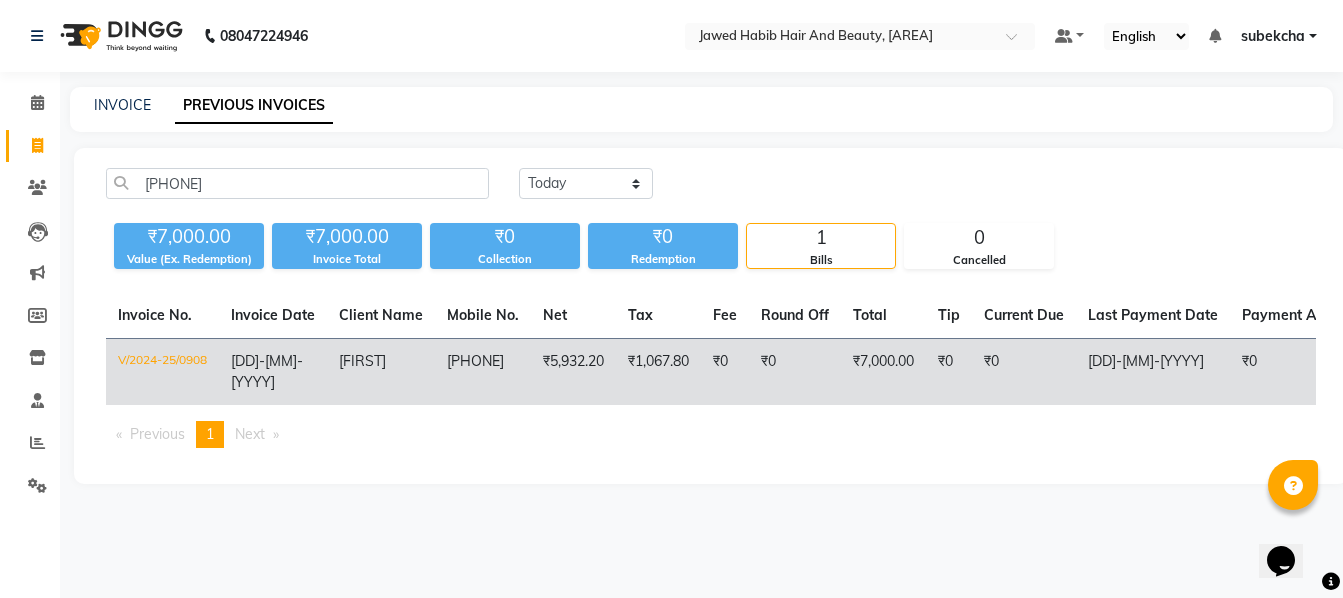 click on "V/2024-25/0908" 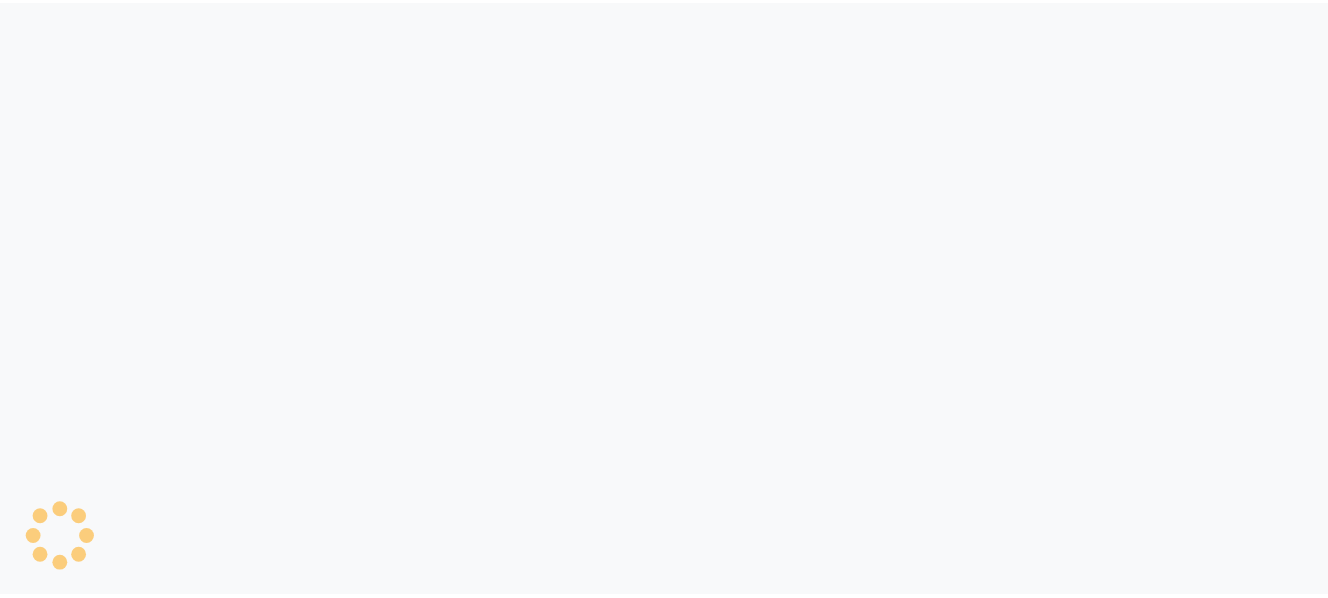 scroll, scrollTop: 0, scrollLeft: 0, axis: both 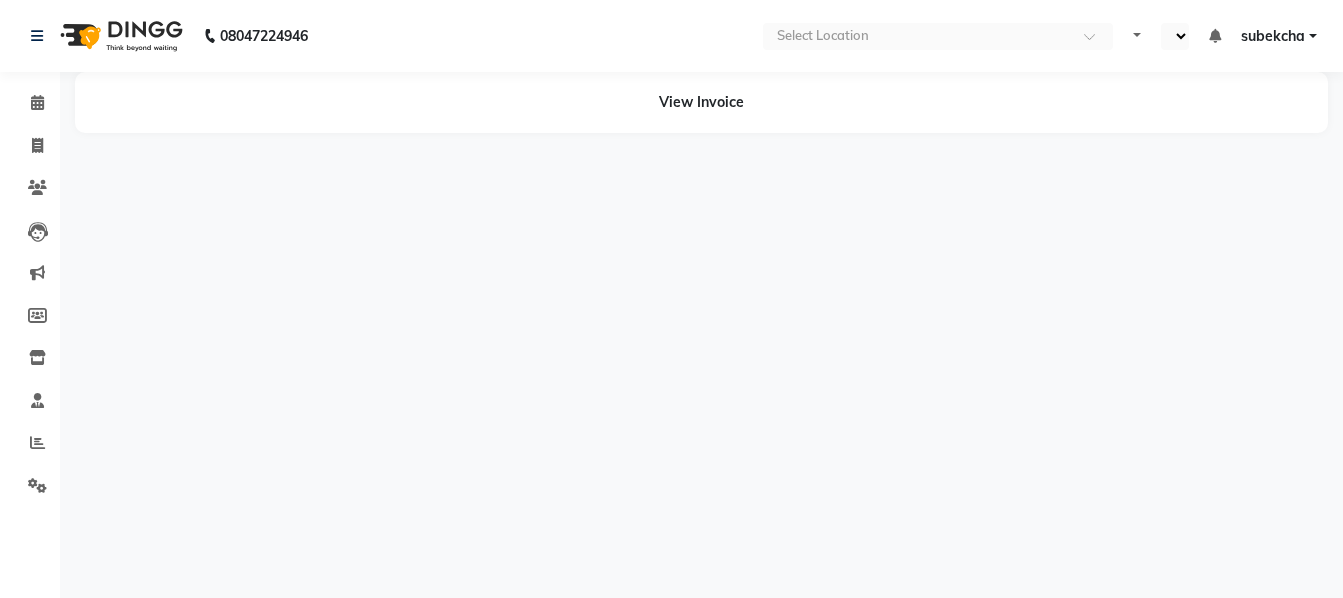 select on "en" 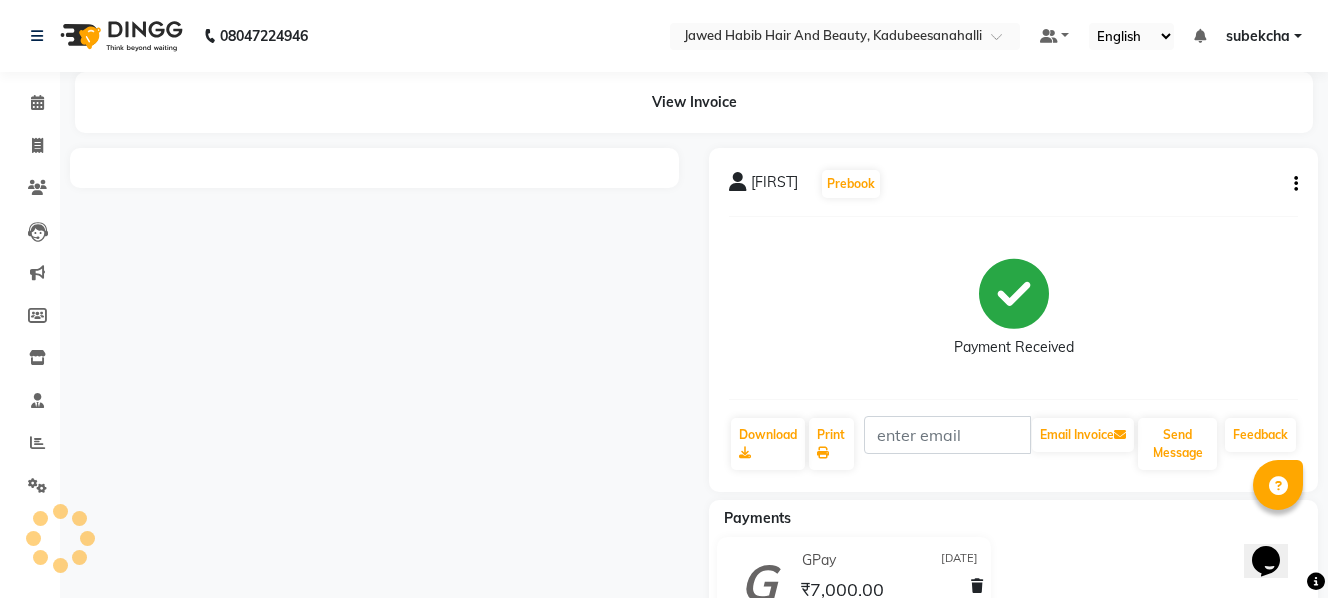 scroll, scrollTop: 0, scrollLeft: 0, axis: both 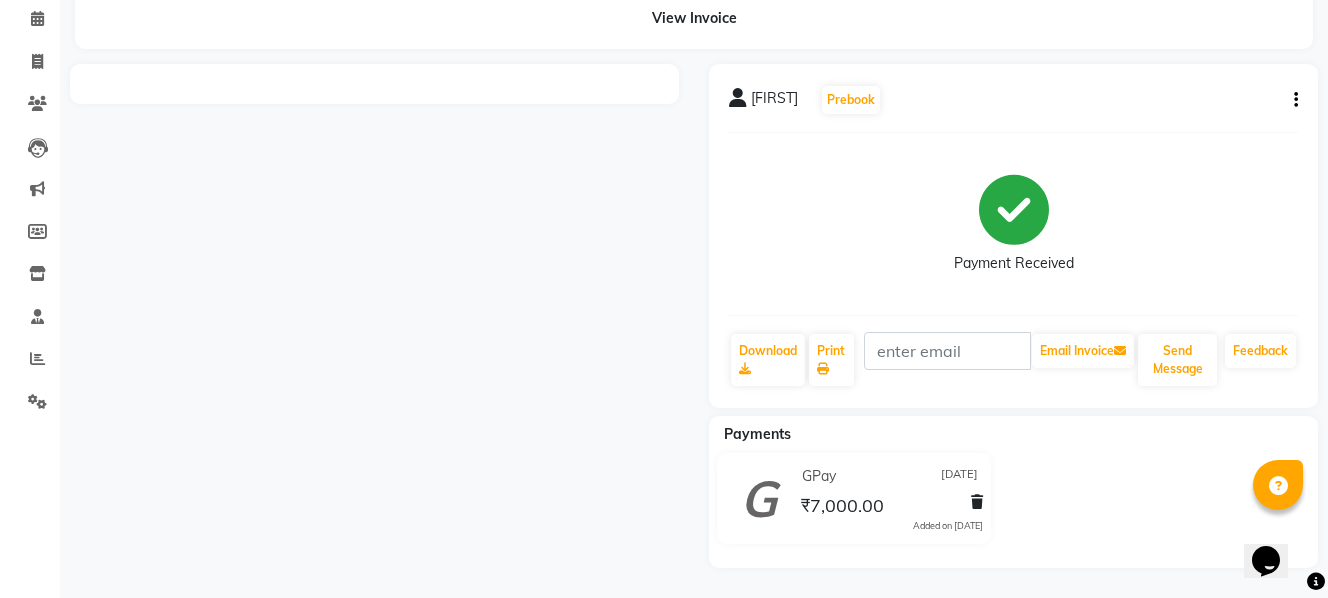 click at bounding box center (374, 316) 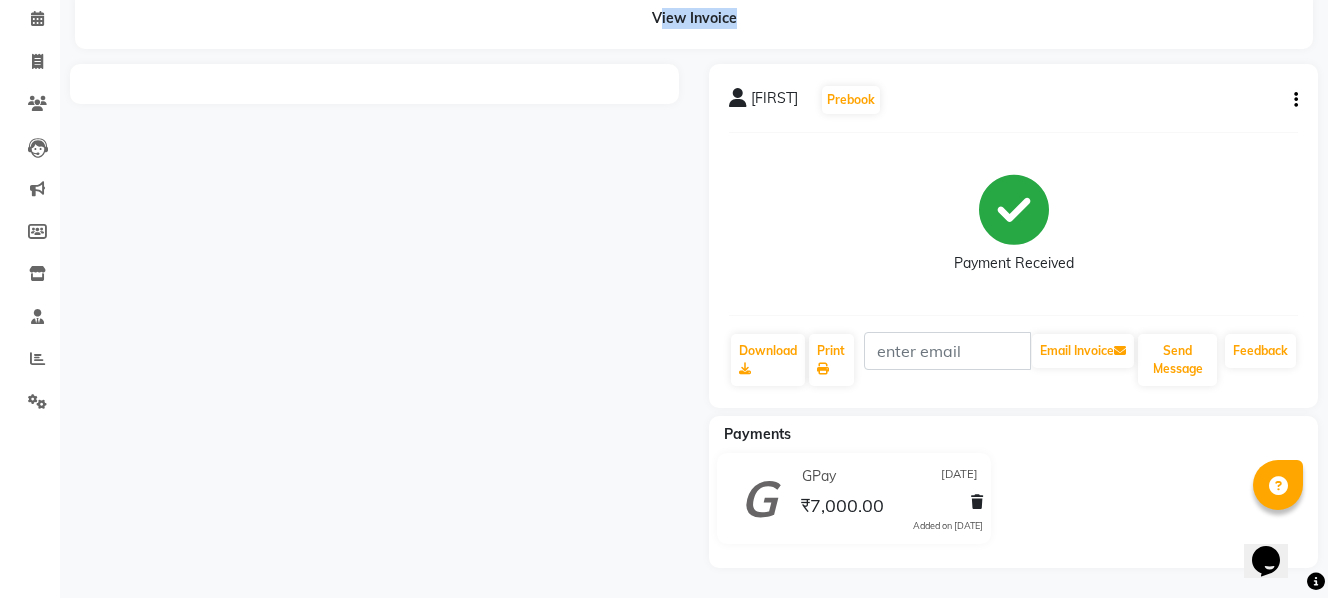 drag, startPoint x: 302, startPoint y: 423, endPoint x: 1261, endPoint y: 36, distance: 1034.1422 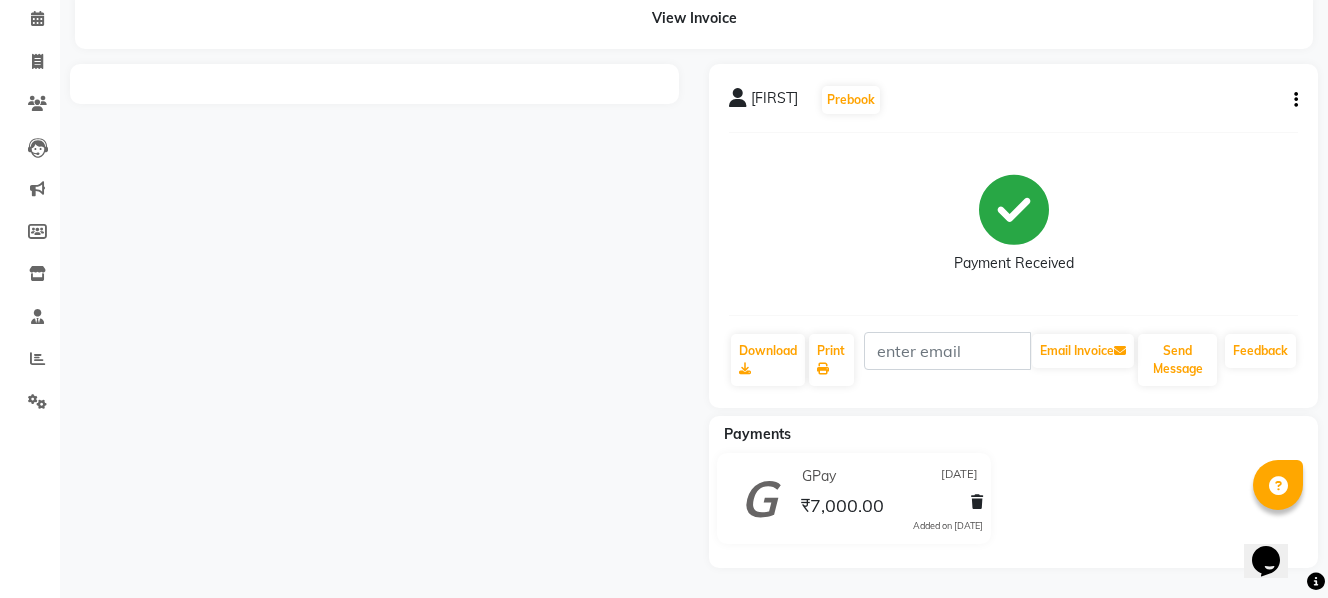 click on "View Invoice" 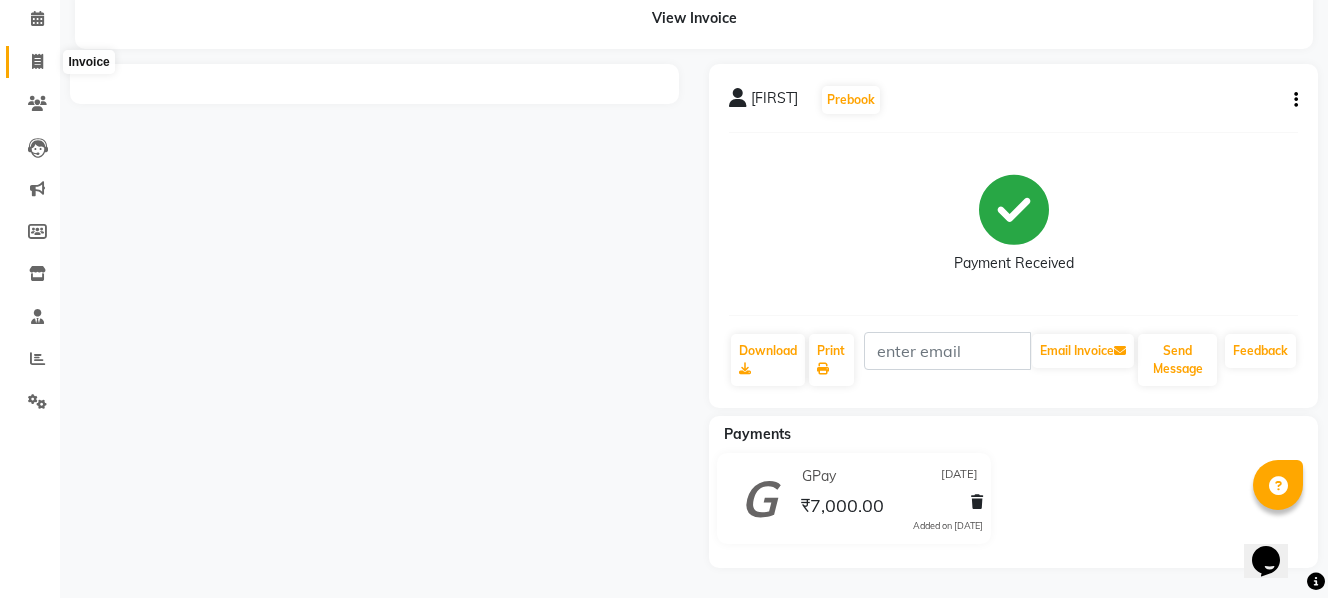 click 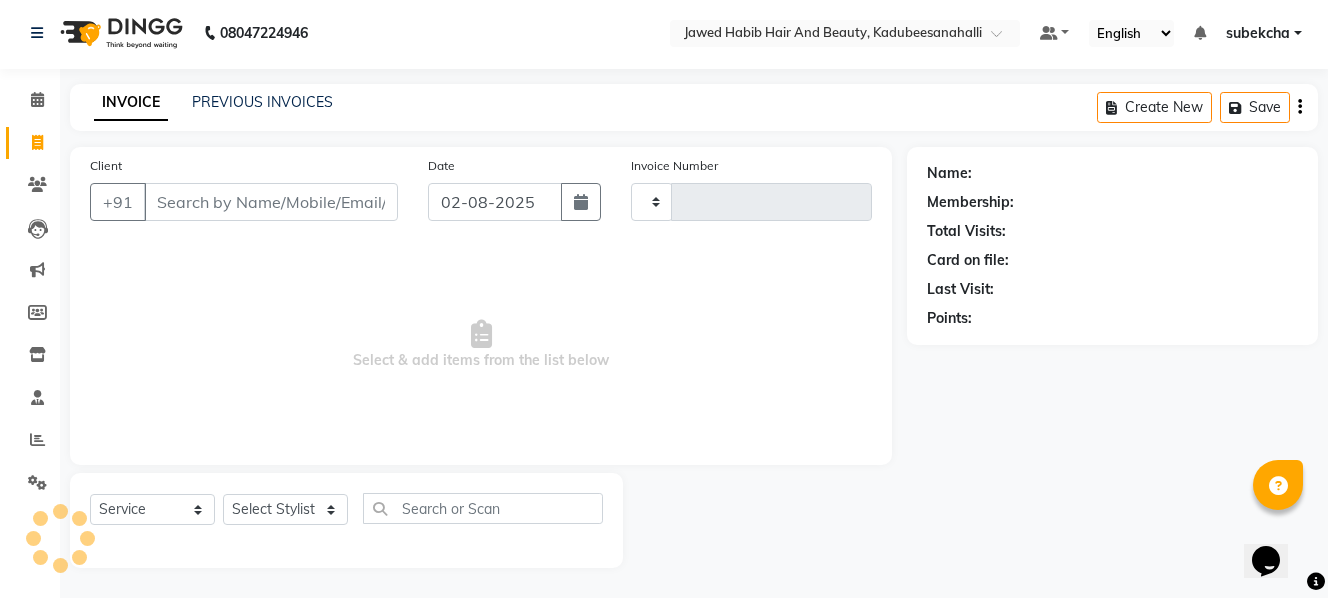 scroll, scrollTop: 3, scrollLeft: 0, axis: vertical 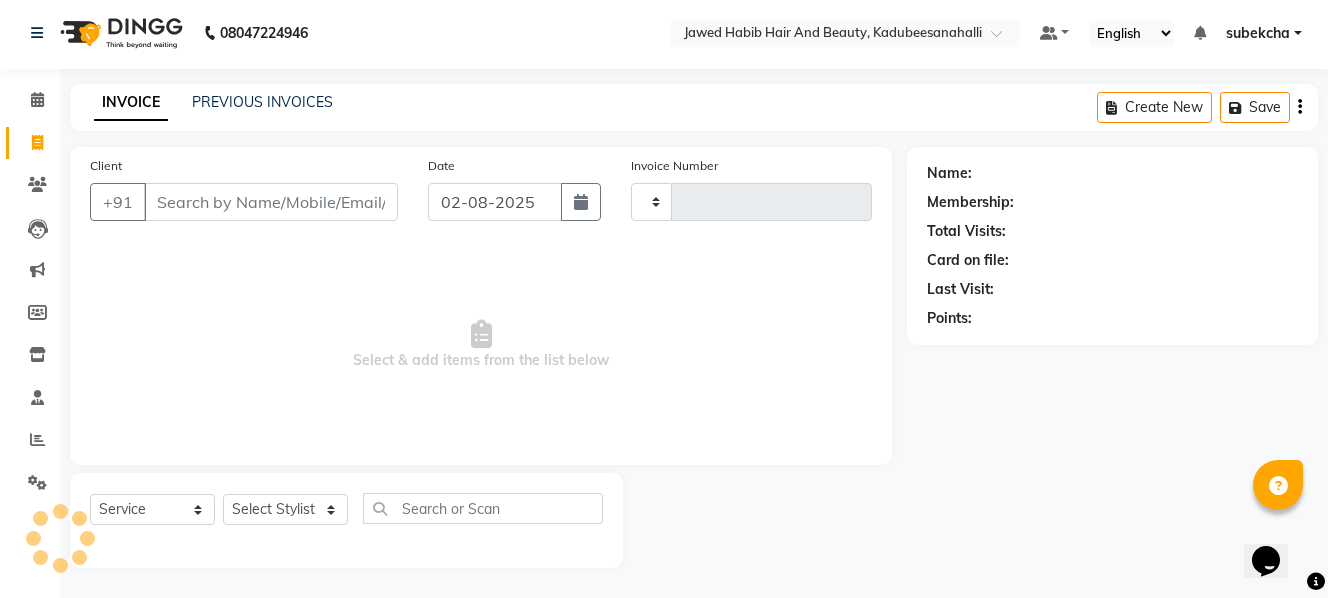 type on "1412" 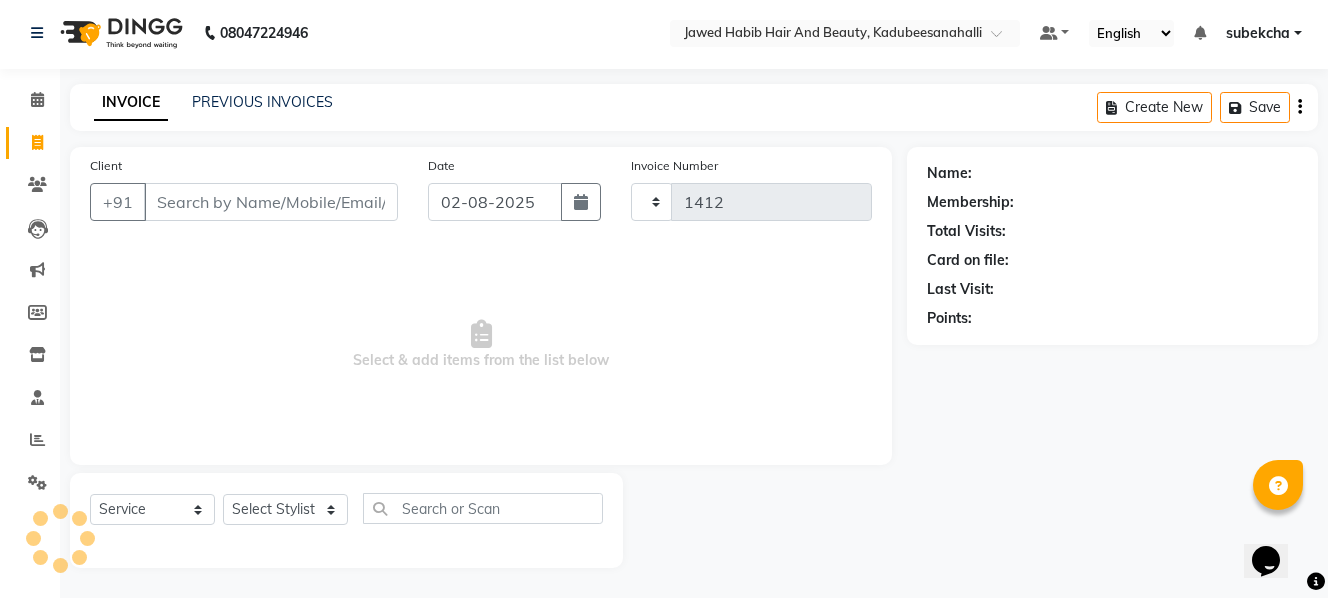 select on "7013" 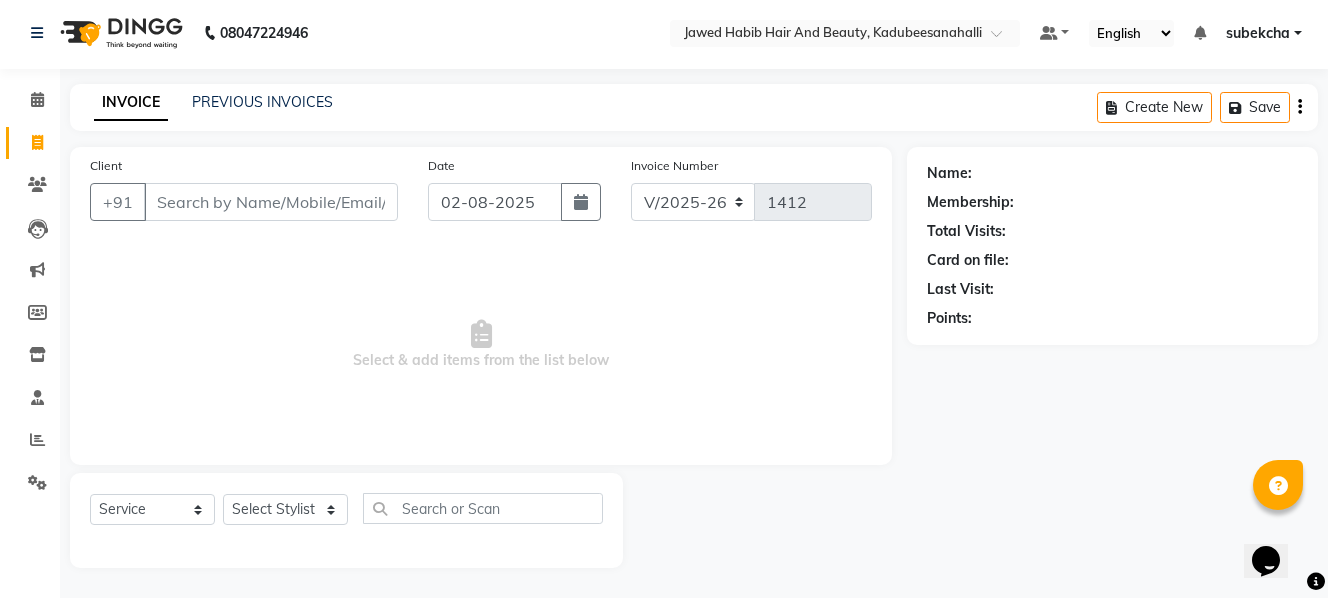 click on "Client" at bounding box center (271, 202) 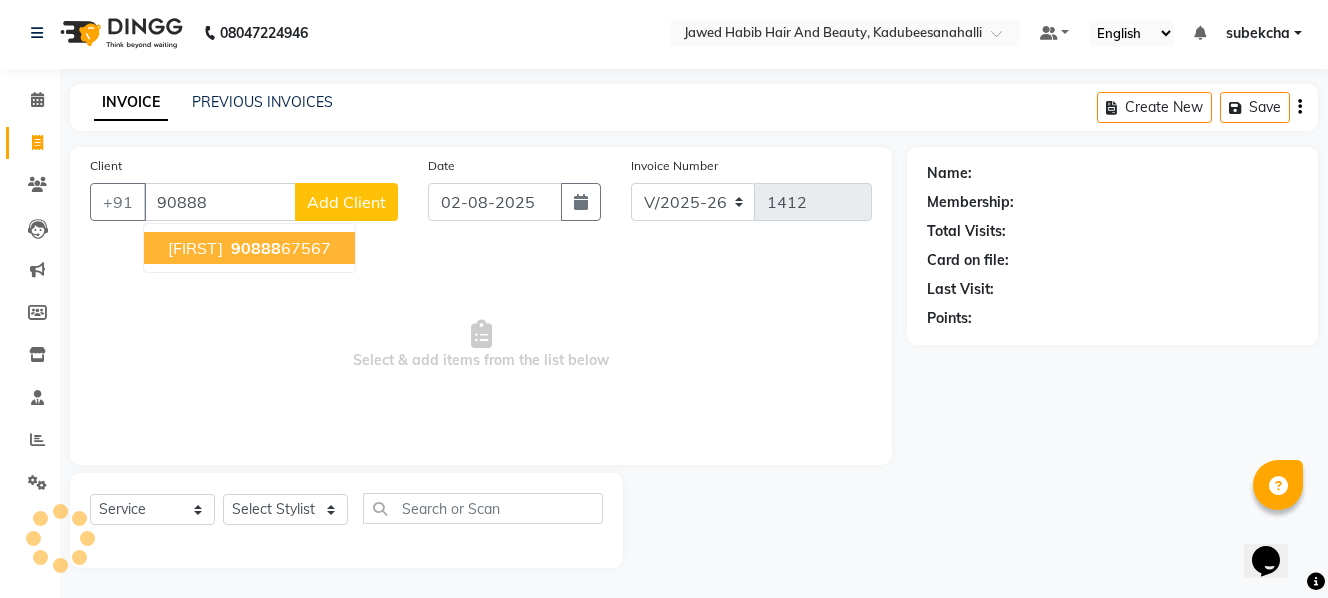 scroll, scrollTop: 3, scrollLeft: 0, axis: vertical 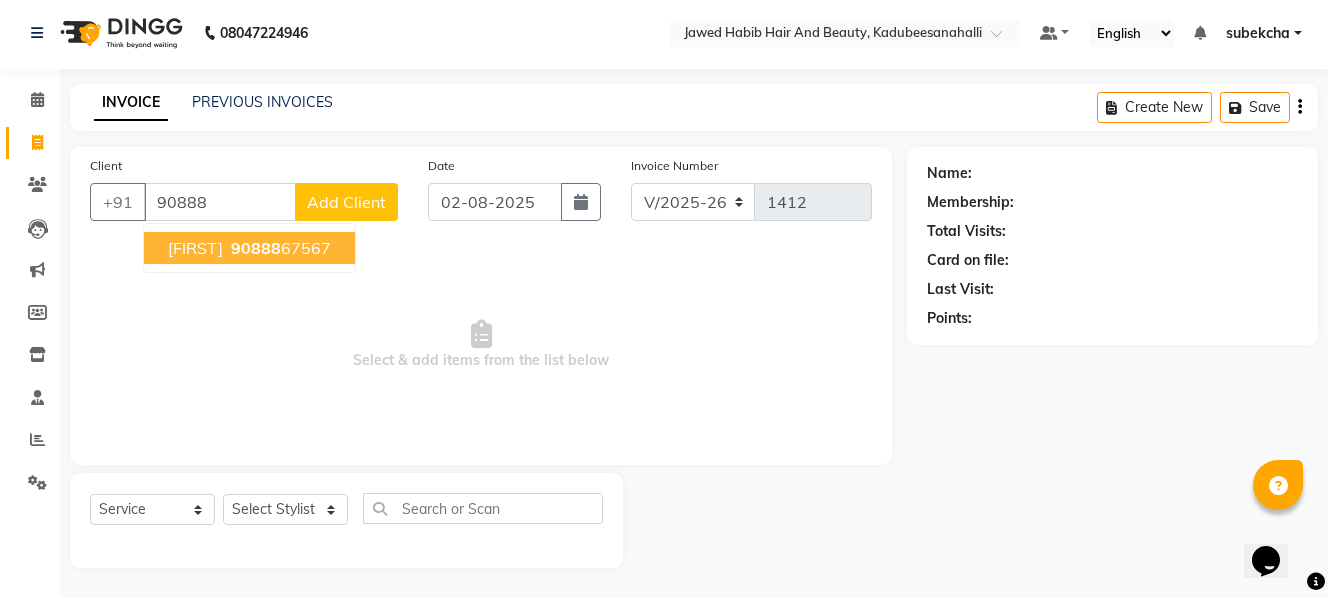 click on "[FIRST]" at bounding box center (195, 248) 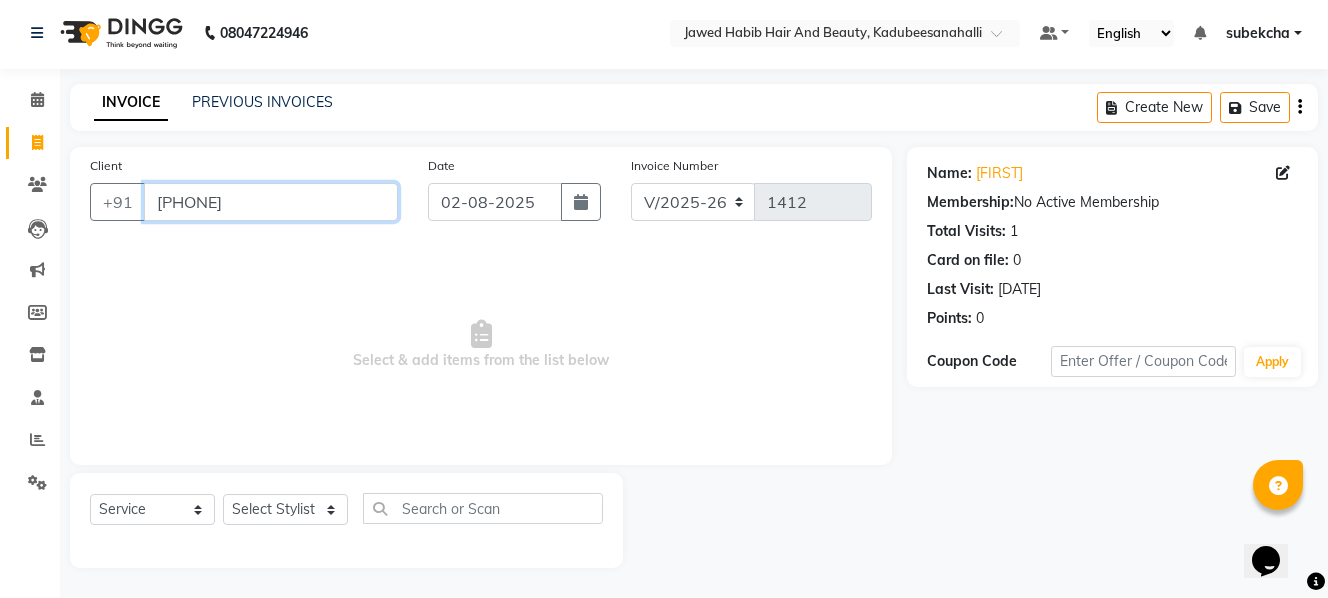 click on "[PHONE]" at bounding box center (271, 202) 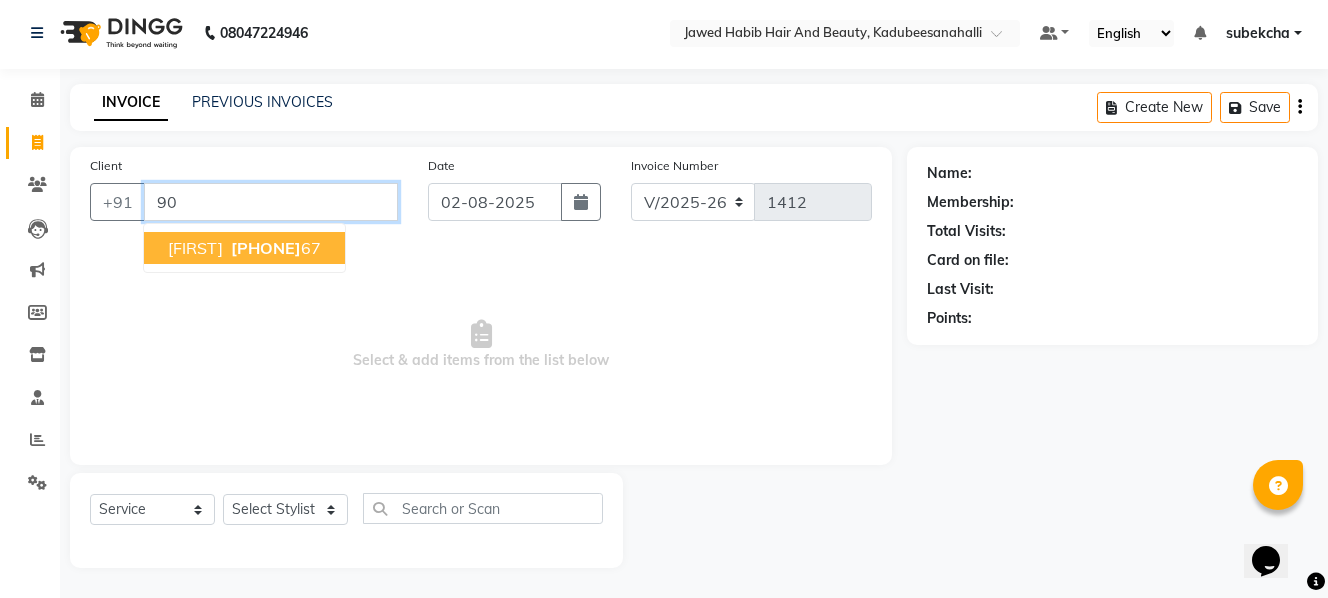 type on "9" 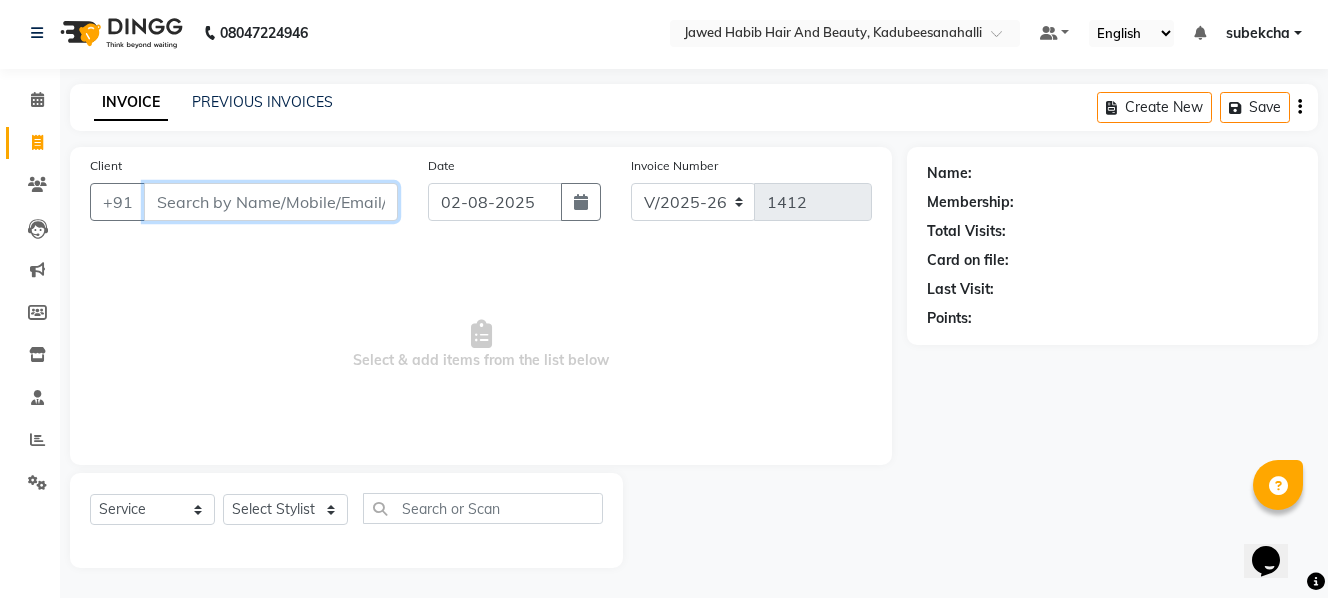 type 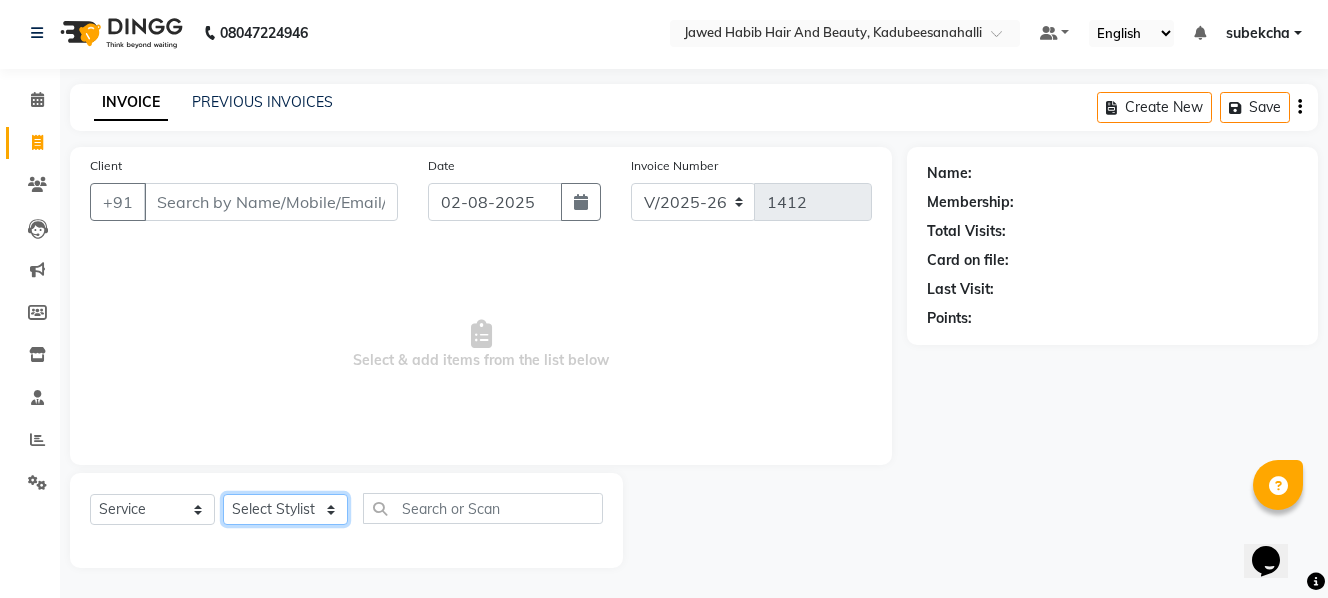 click on "Select Stylist [FIRST] [FIRST] [FIRST] [FIRST] [FIRST] Sanit [FIRST] [FIRST]" 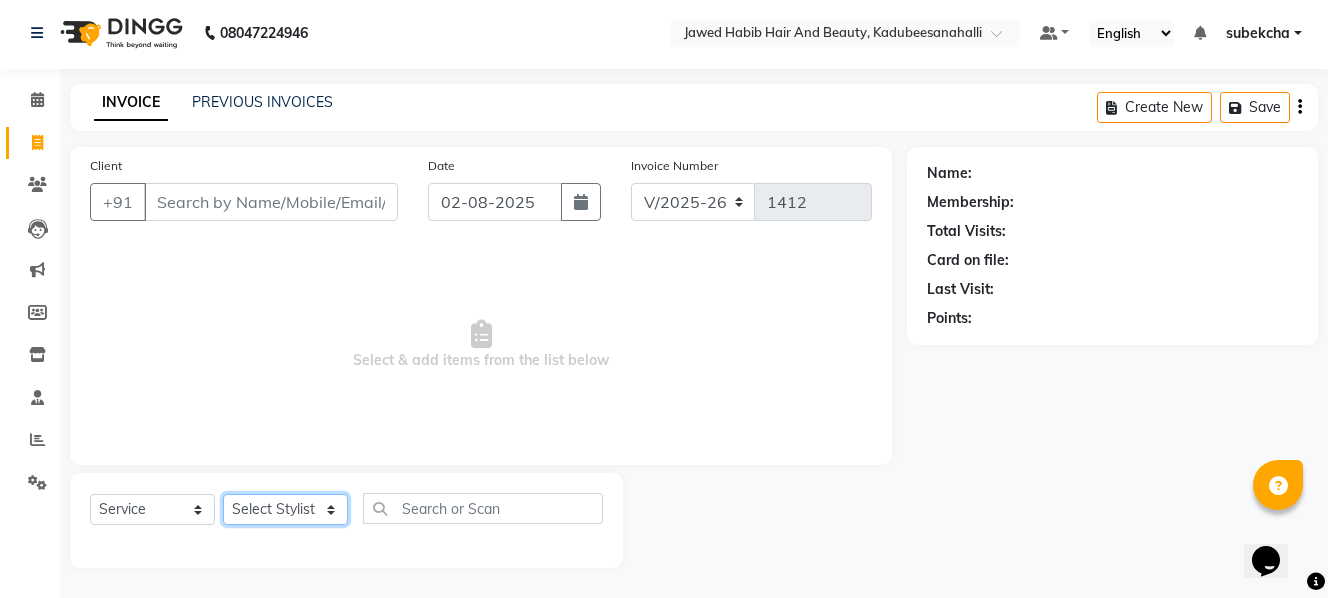 select on "85948" 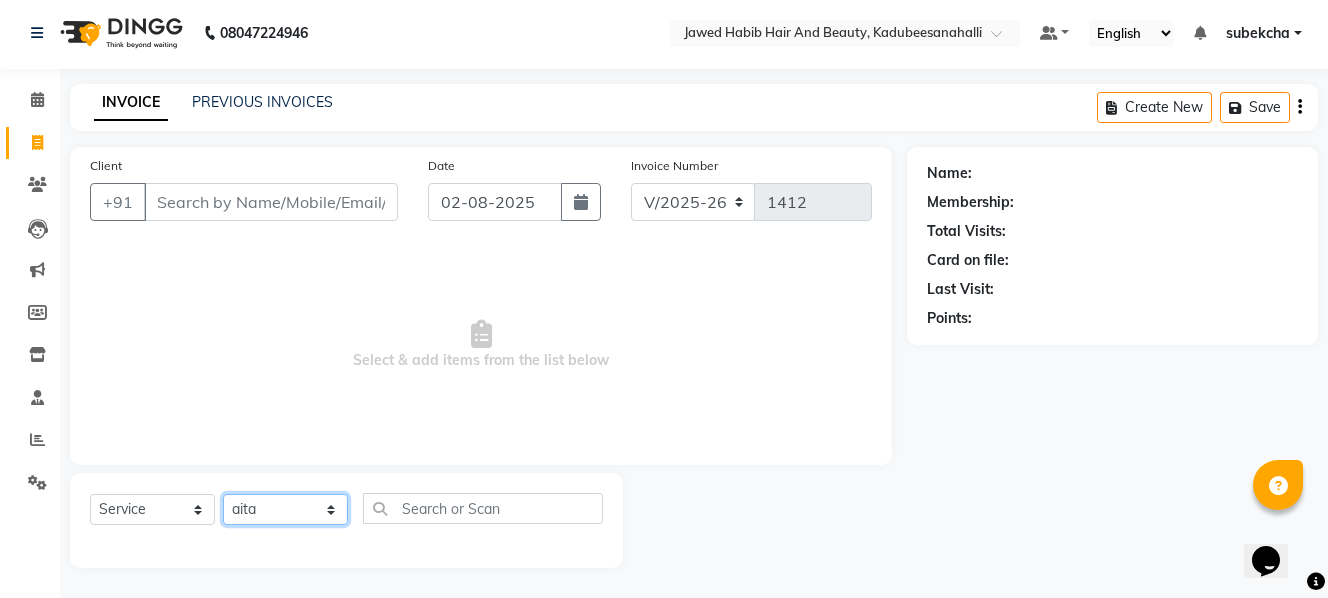 click on "Select Stylist [FIRST] [FIRST] [FIRST] [FIRST] [FIRST] Sanit [FIRST] [FIRST]" 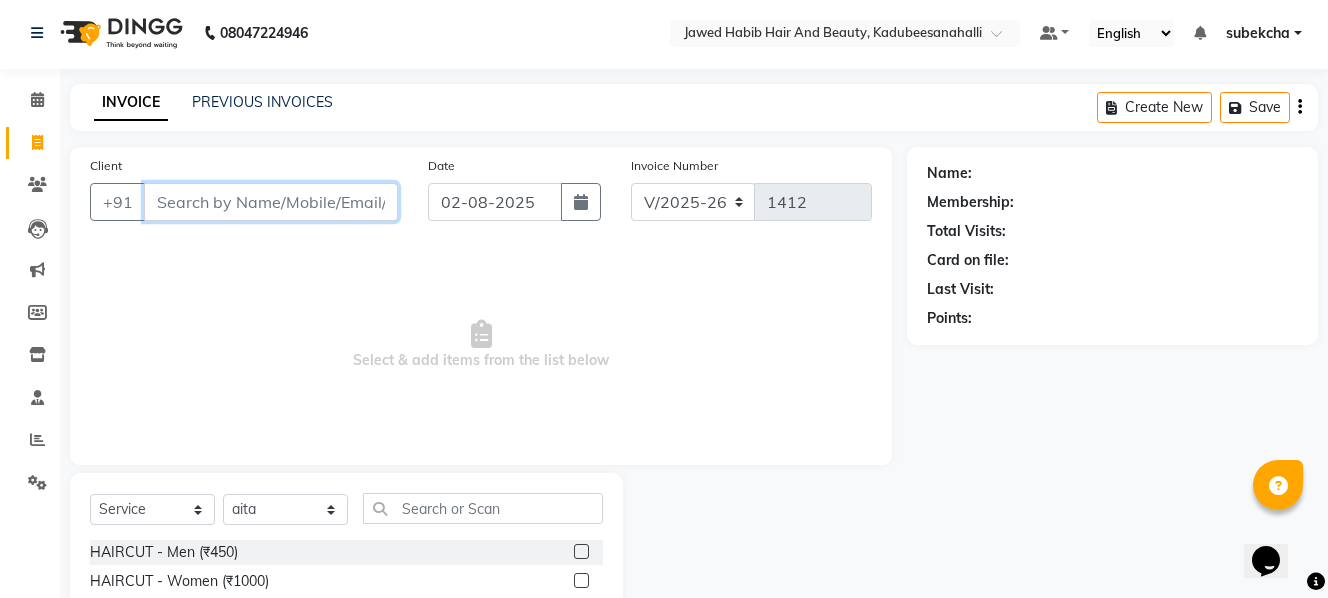 click on "Client" at bounding box center (271, 202) 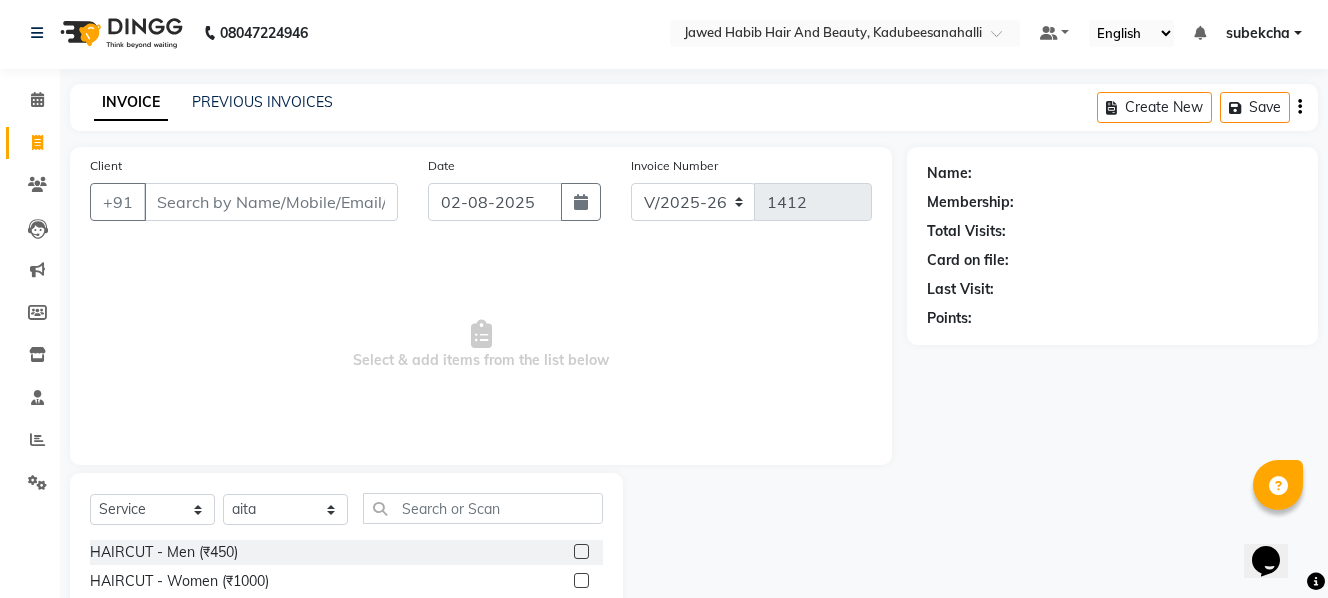 click 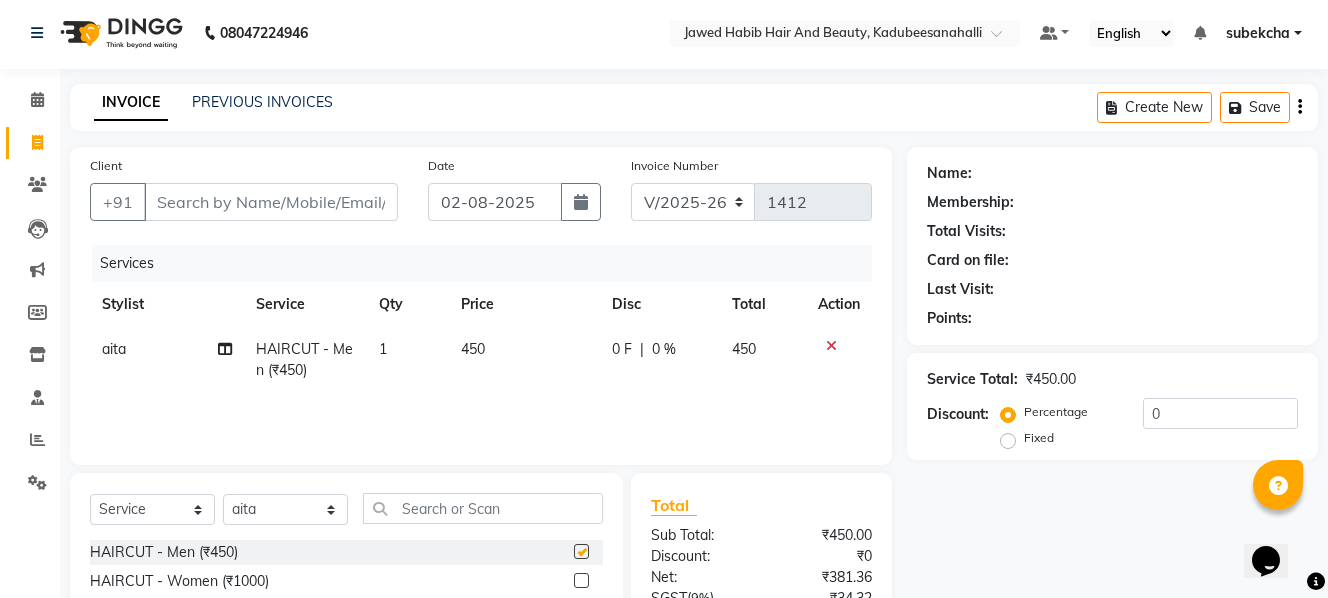 checkbox on "false" 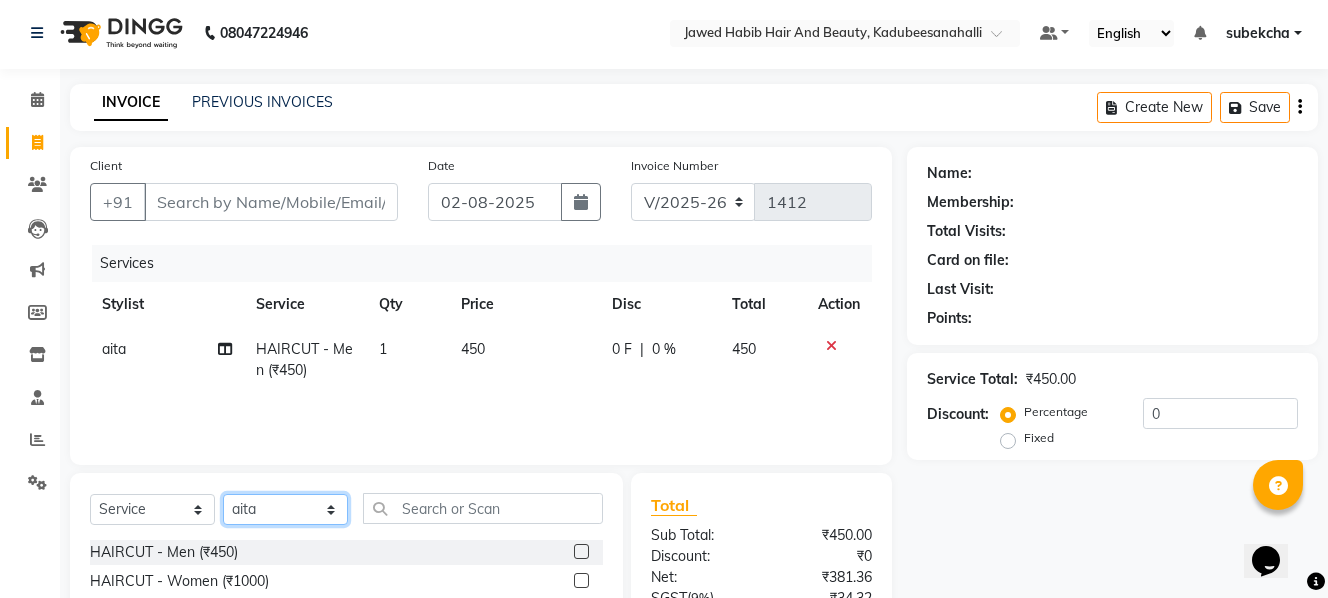 click on "Select Stylist [FIRST] [FIRST] [FIRST] [FIRST] [FIRST] Sanit [FIRST] [FIRST]" 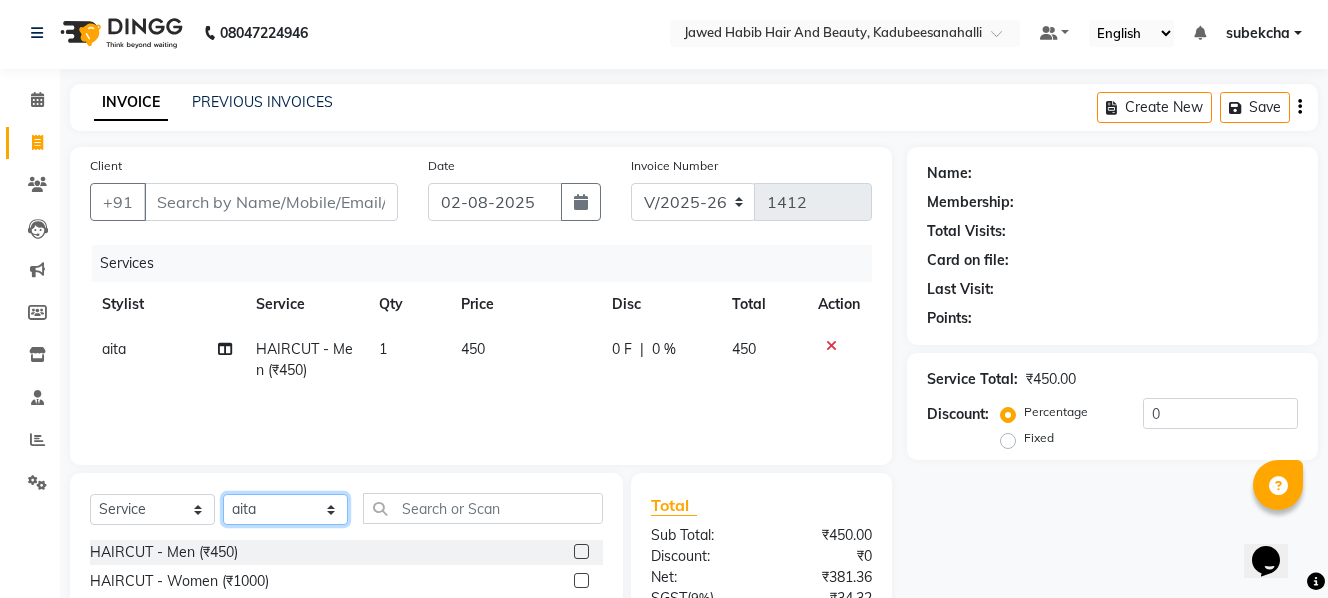 select 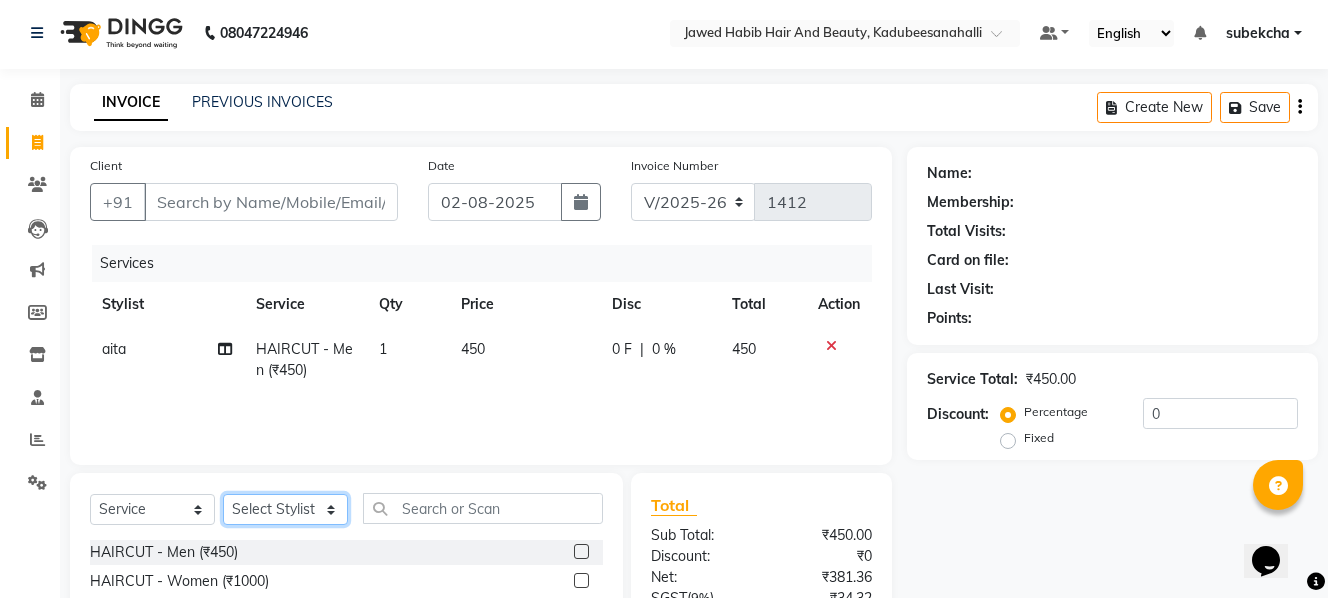 click on "Select Stylist [FIRST] [FIRST] [FIRST] [FIRST] [FIRST] Sanit [FIRST] [FIRST]" 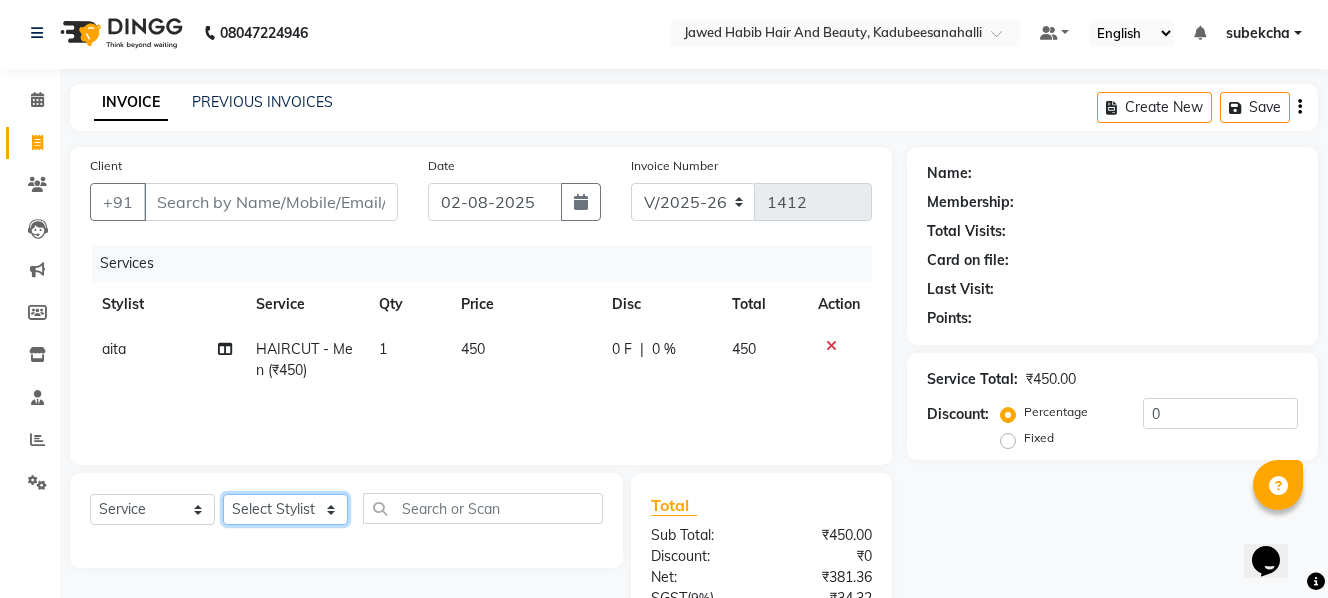 click on "Select Stylist [FIRST] [FIRST] [FIRST] [FIRST] [FIRST] Sanit [FIRST] [FIRST]" 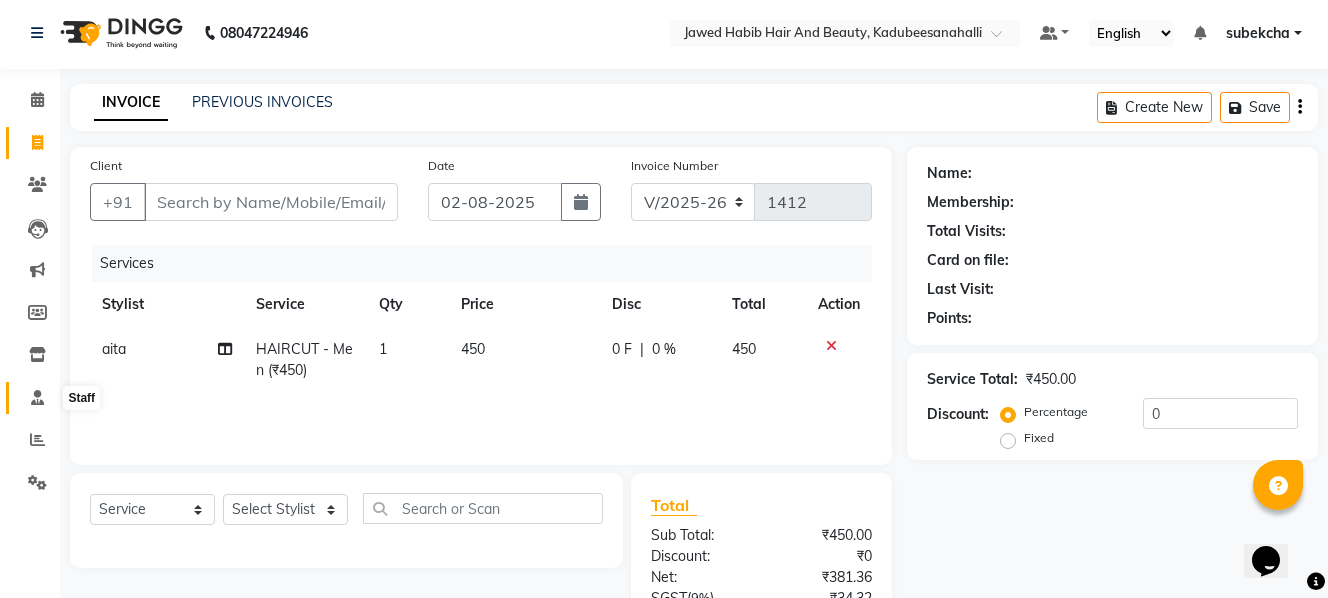 click 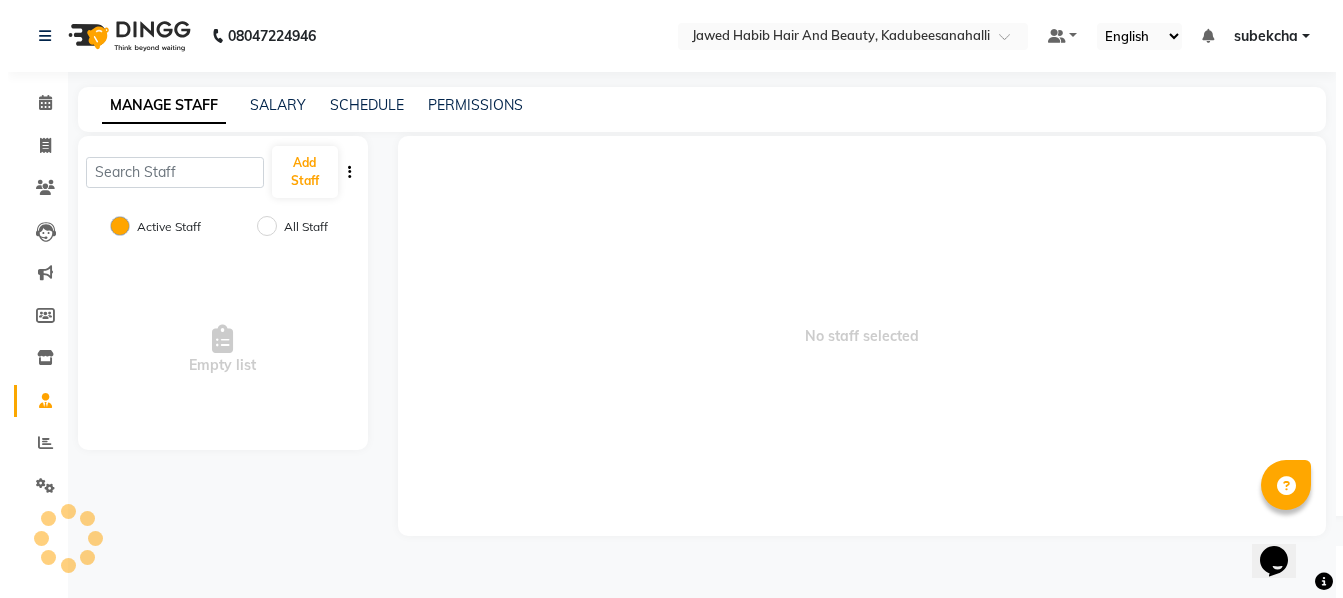 scroll, scrollTop: 0, scrollLeft: 0, axis: both 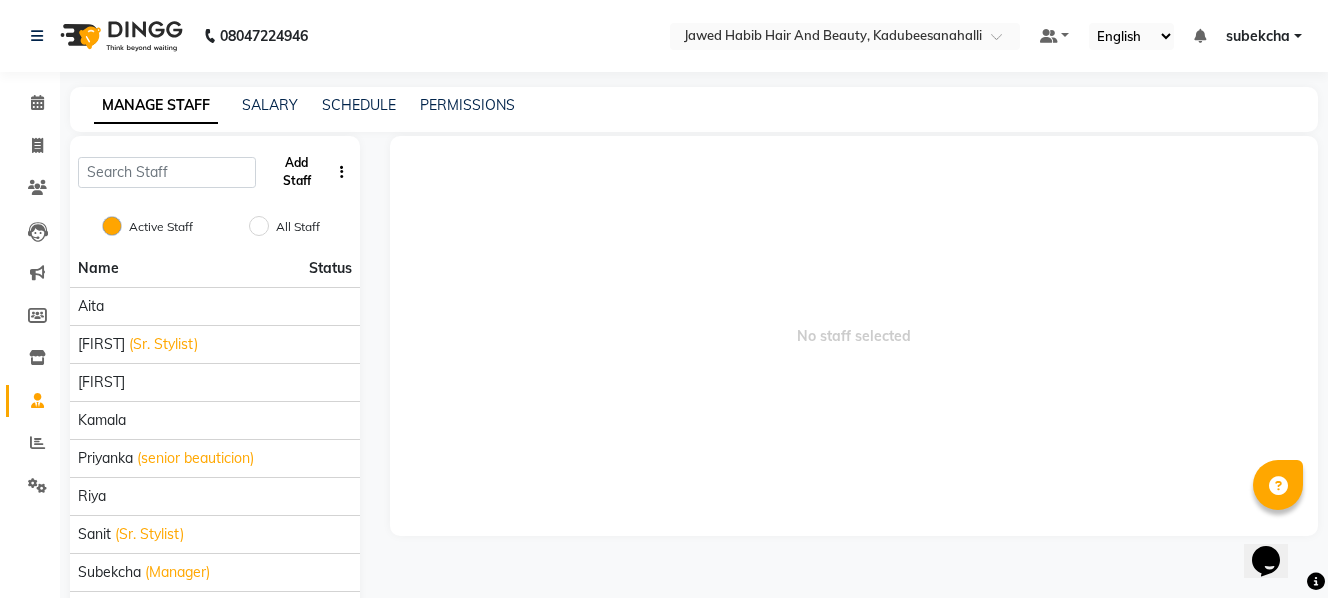 click on "Add Staff" 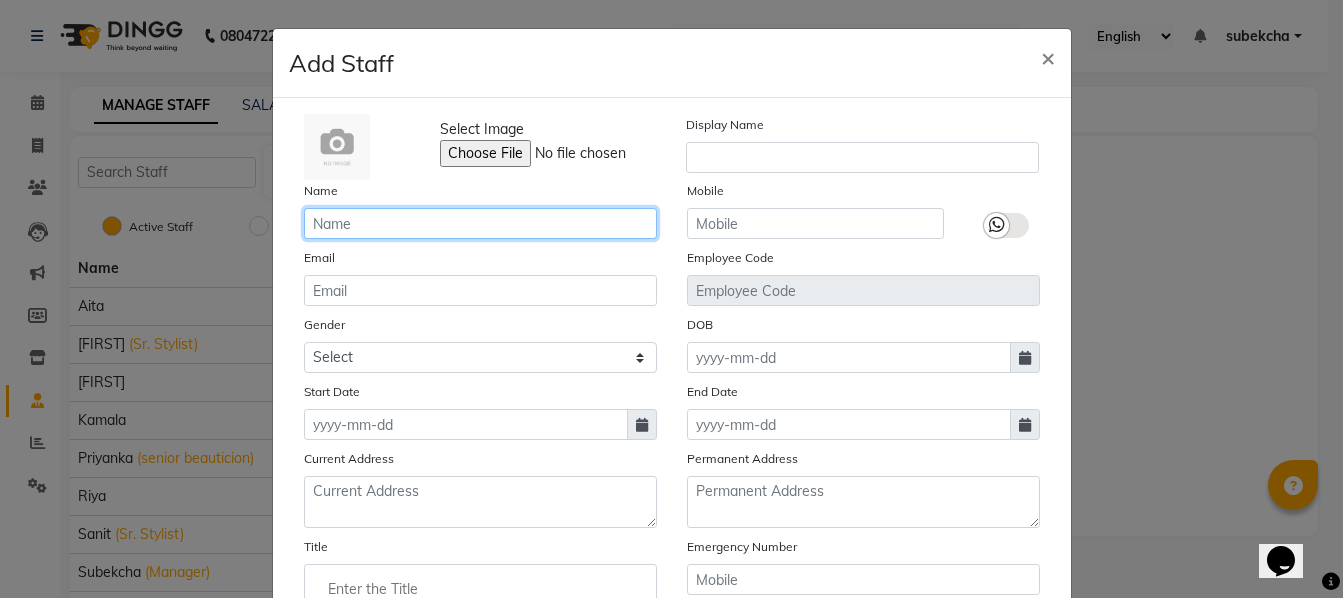 click 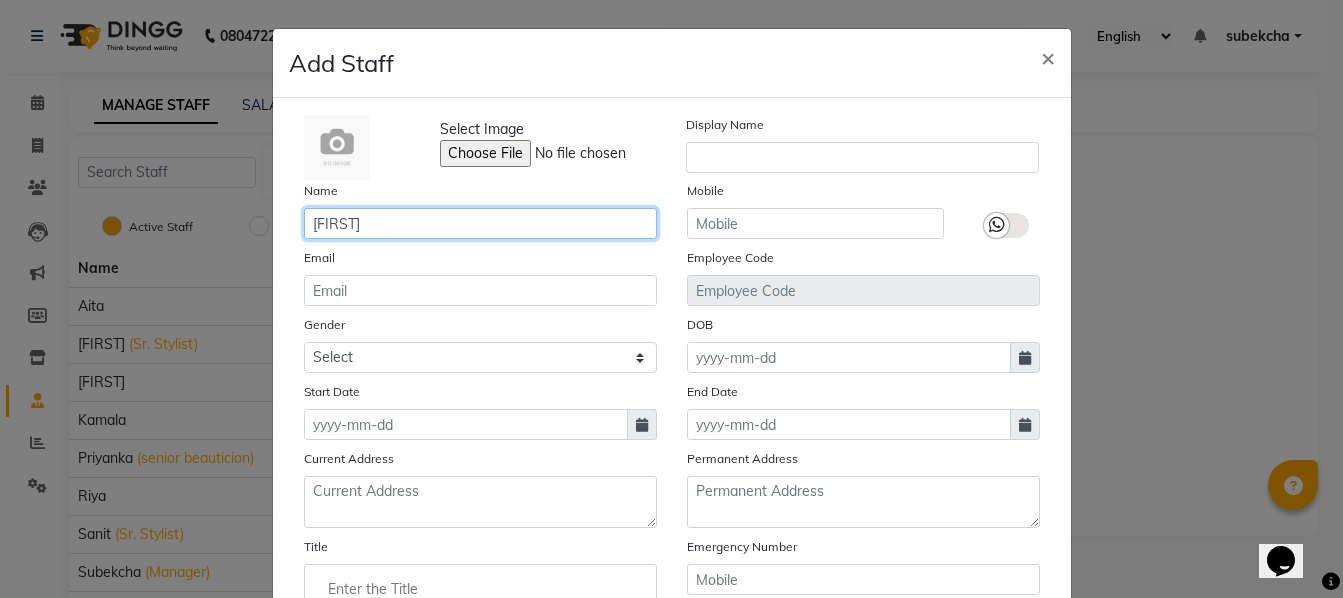 type on "[FIRST]" 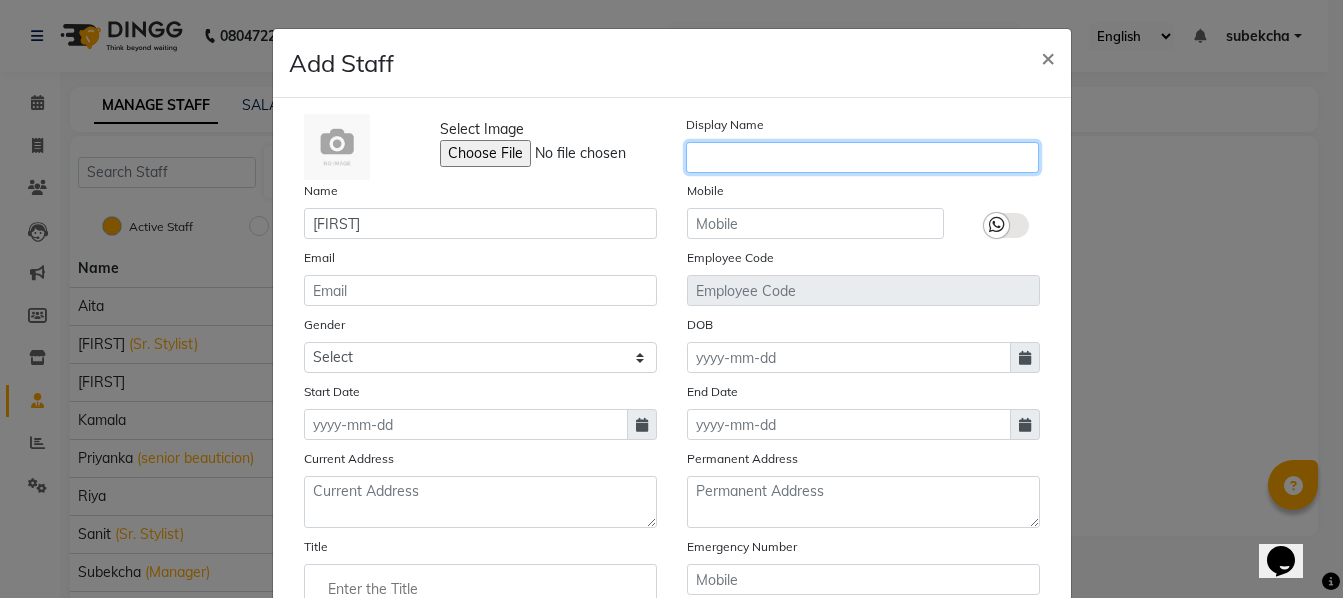 click 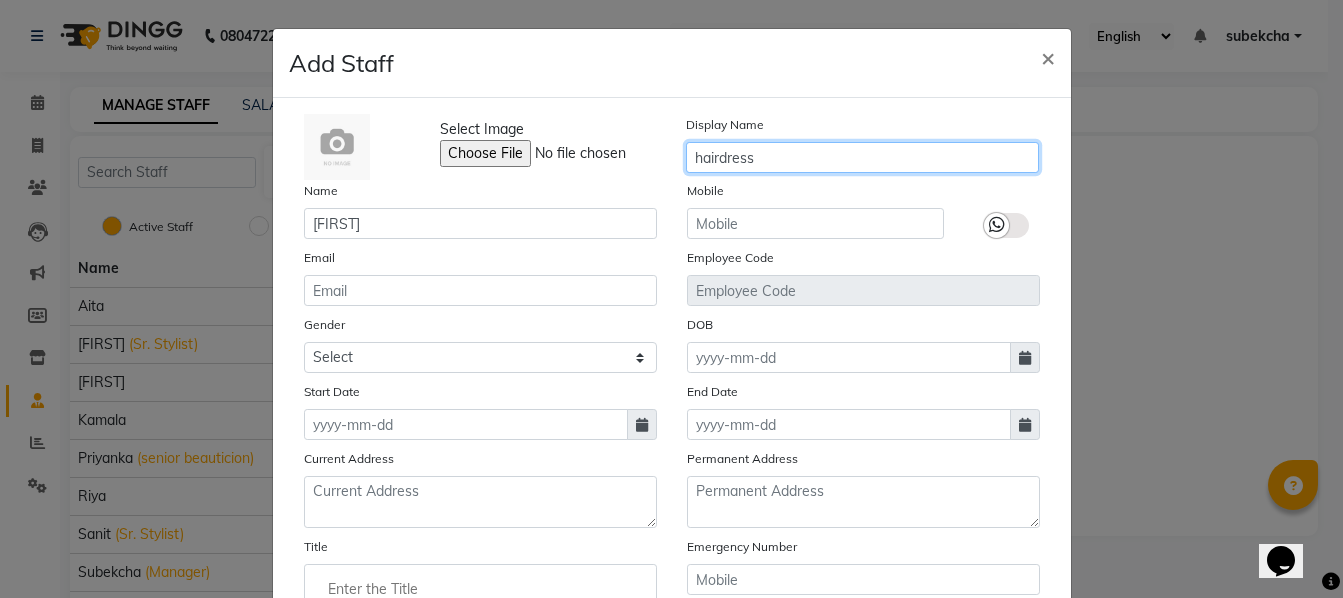 type on "hairdress" 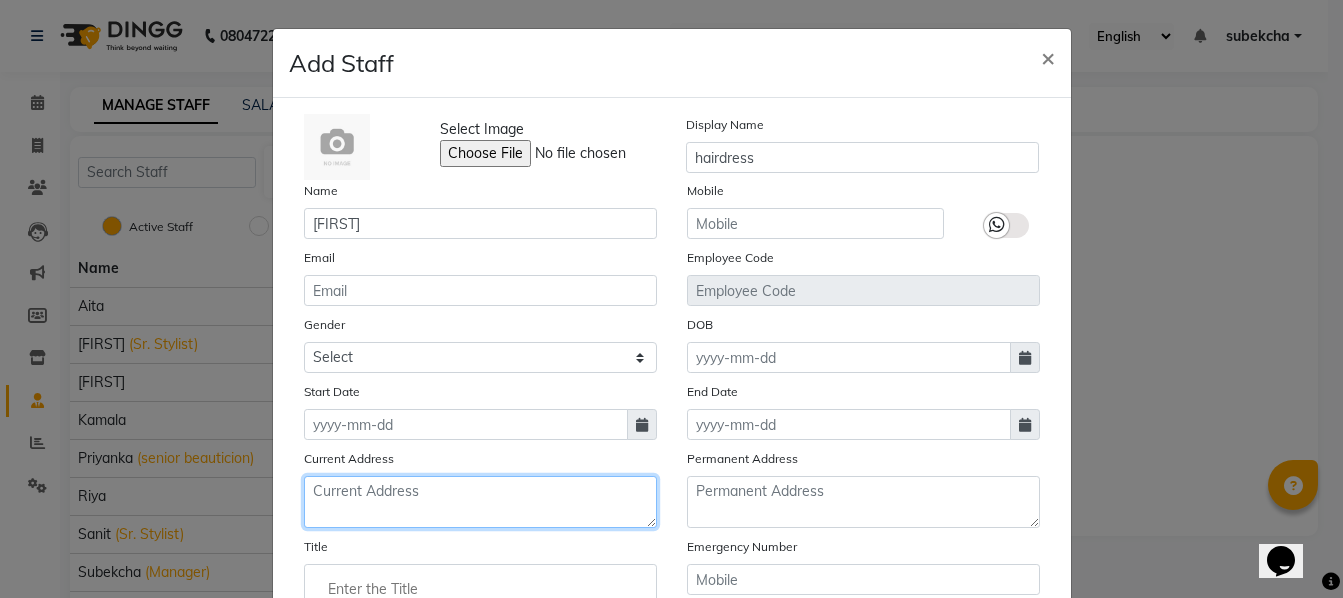 click 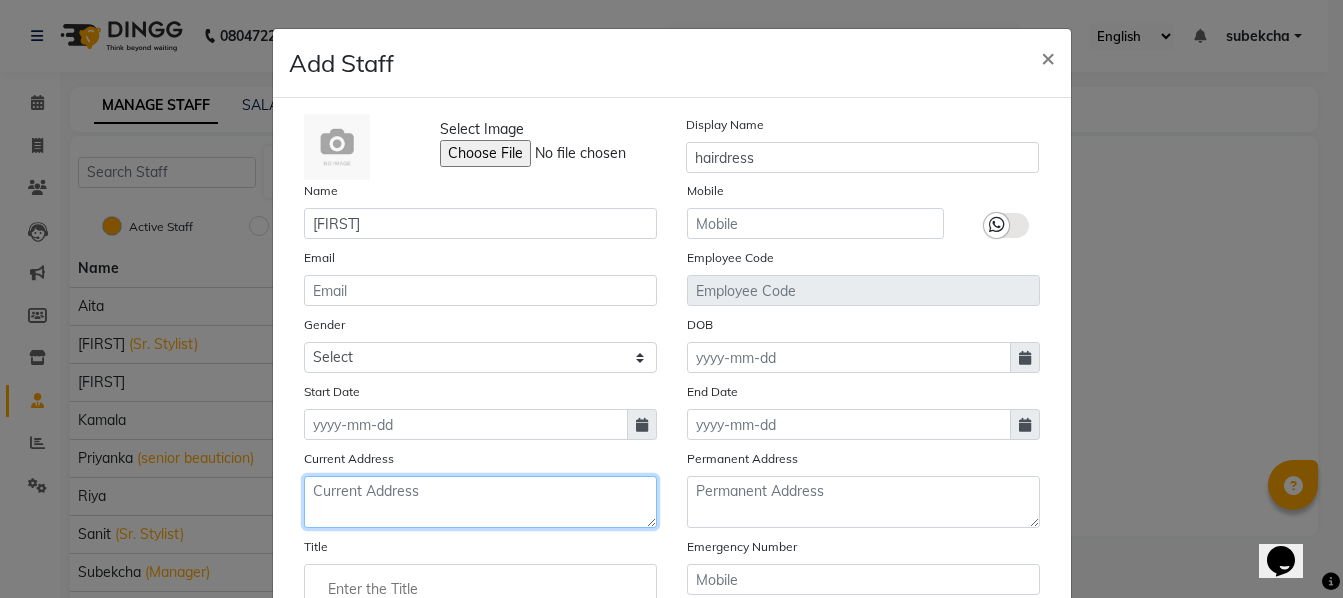 scroll, scrollTop: 77, scrollLeft: 0, axis: vertical 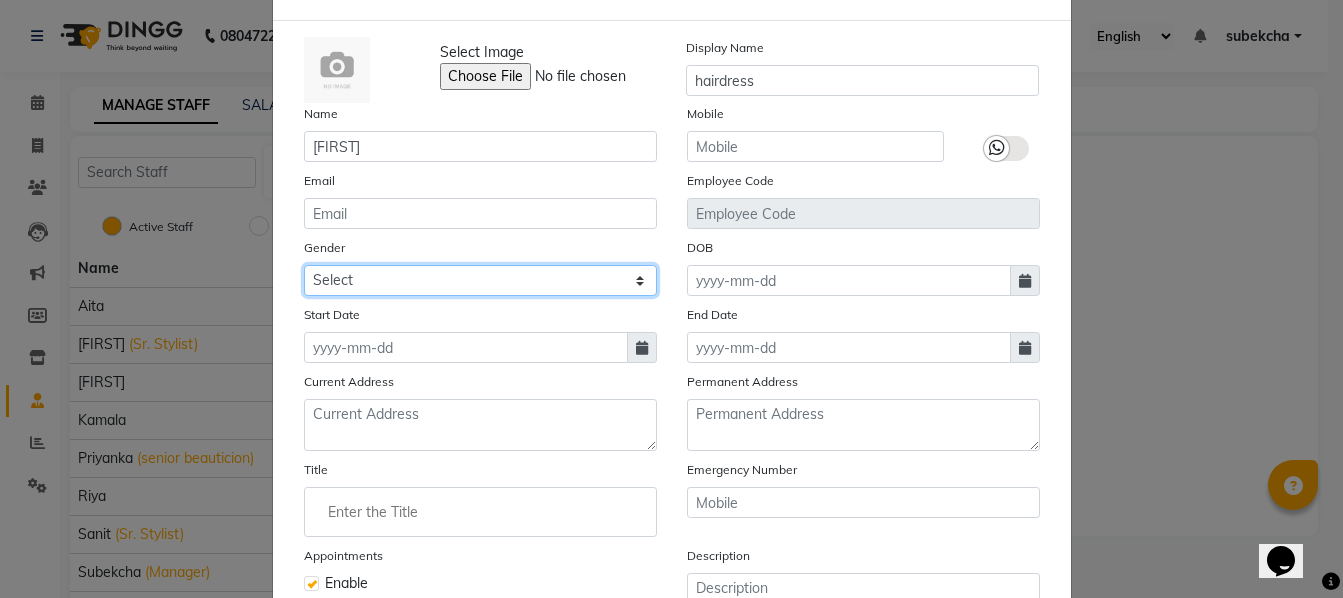 click on "Select Male Female Other Prefer Not To Say" 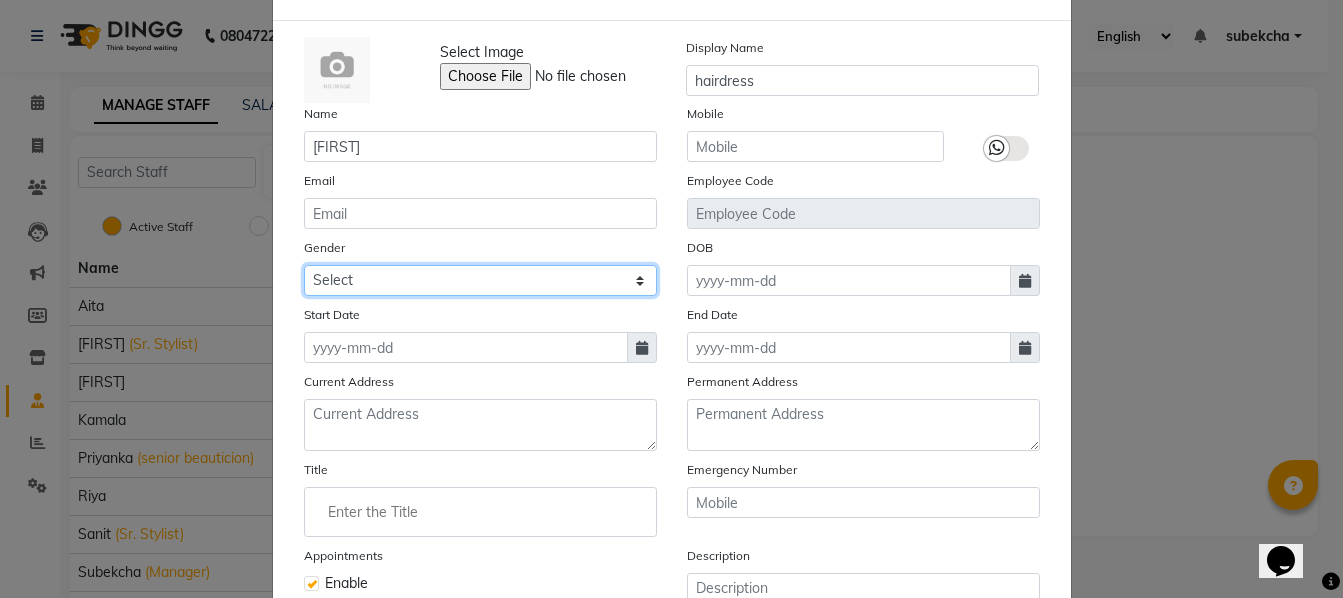select on "male" 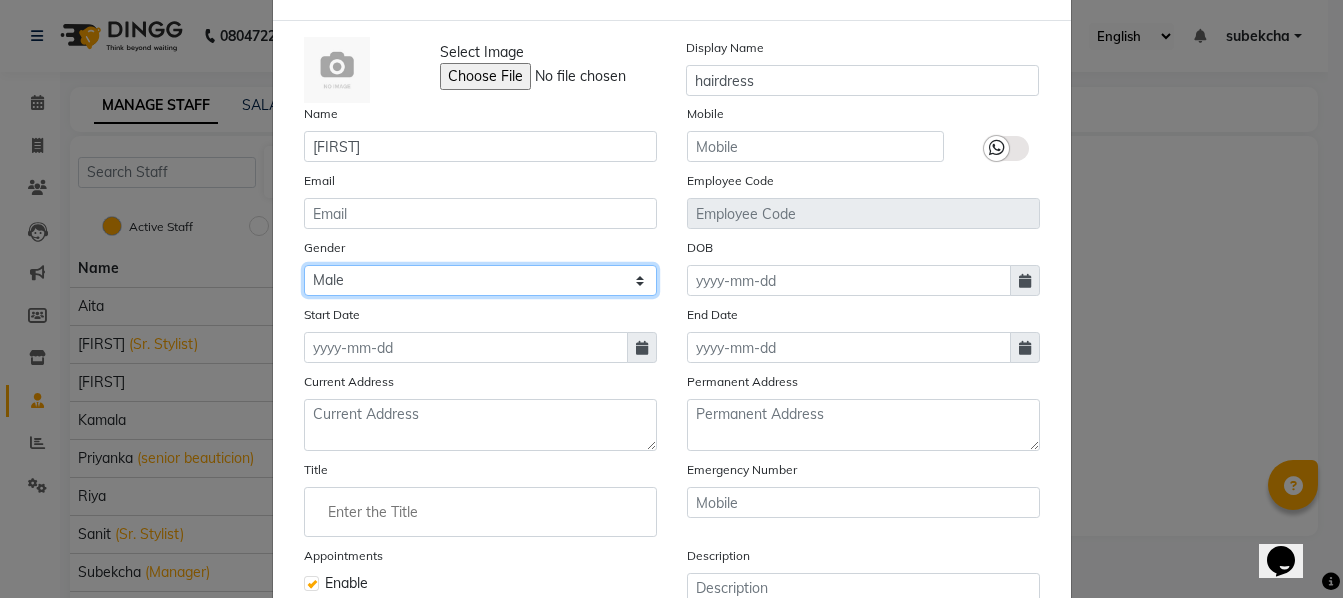 click on "Select Male Female Other Prefer Not To Say" 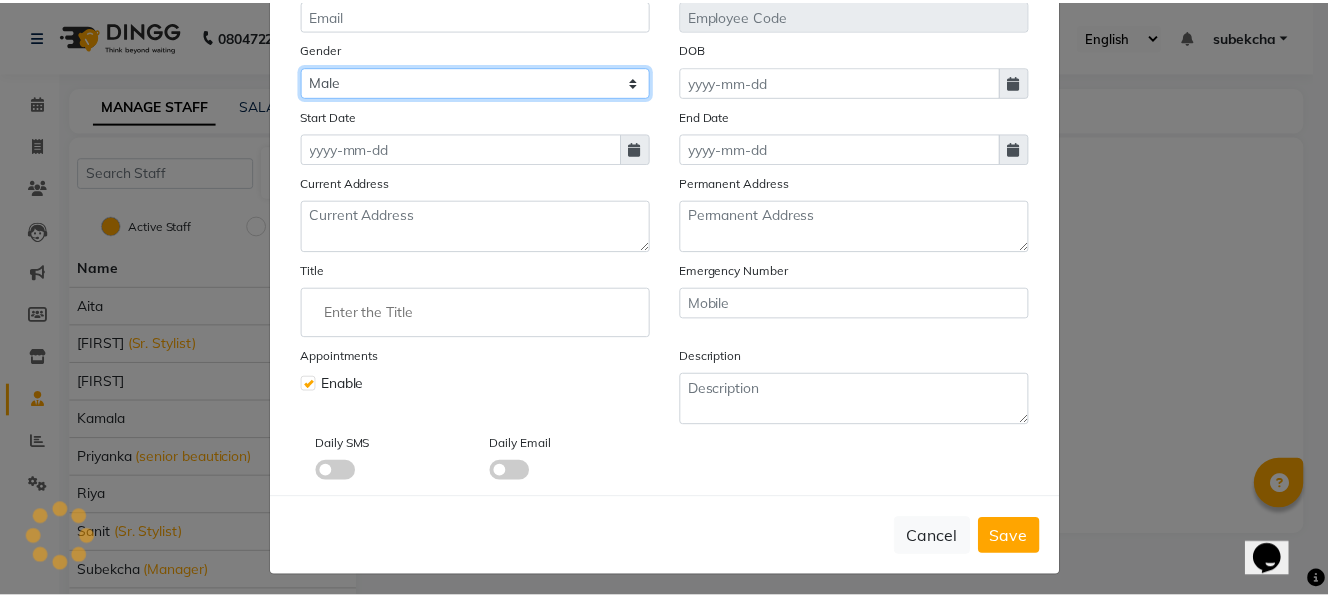 scroll, scrollTop: 284, scrollLeft: 0, axis: vertical 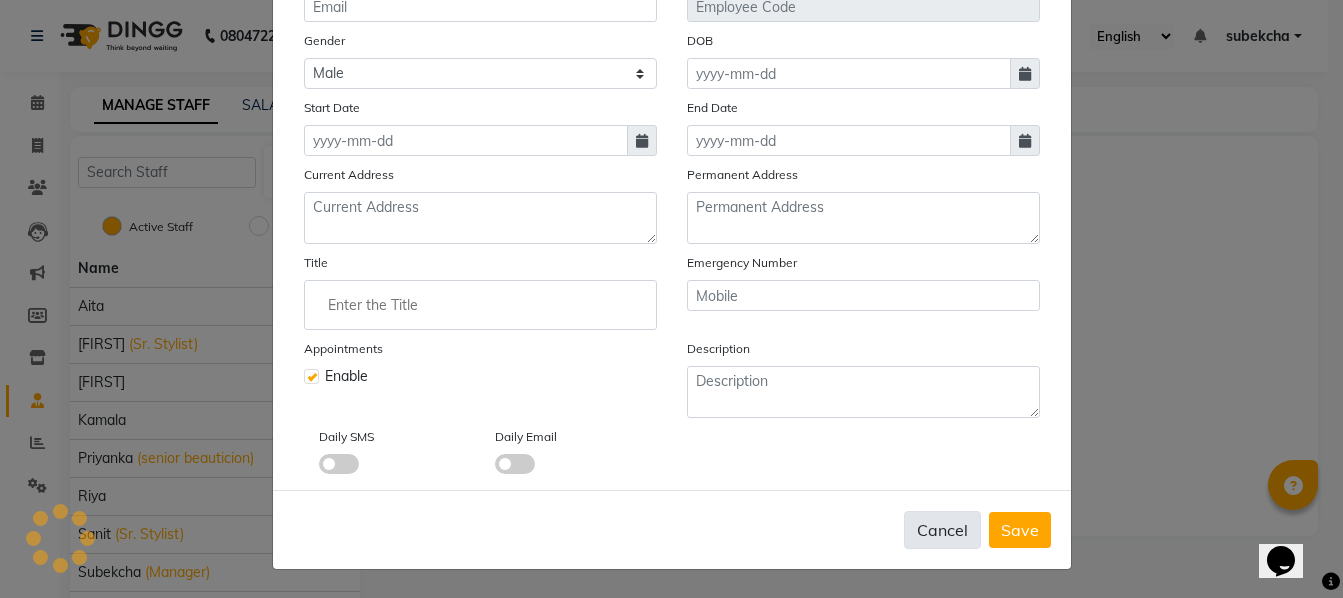 click on "Cancel" 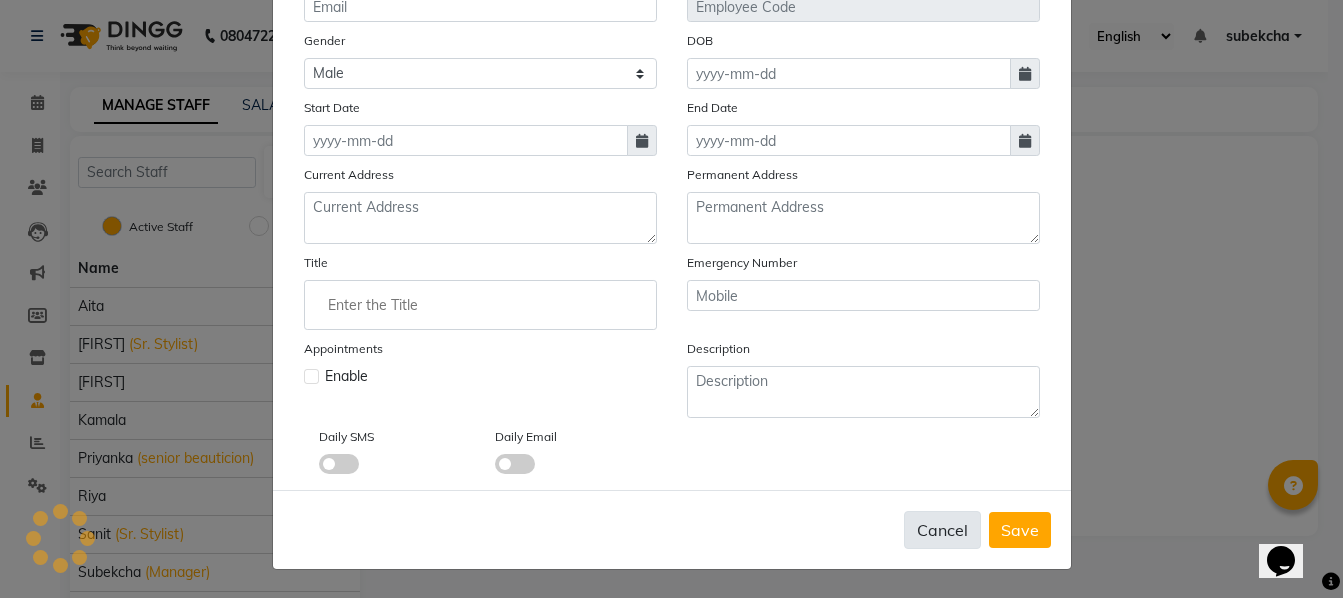 type 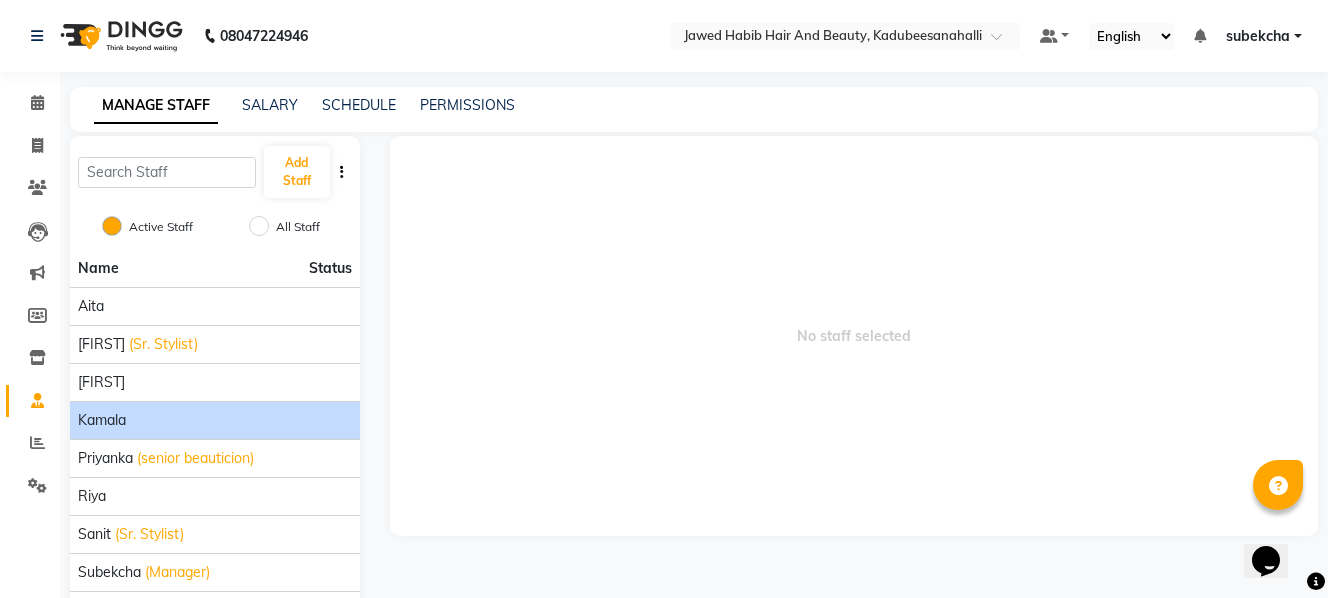 click on "kamala" 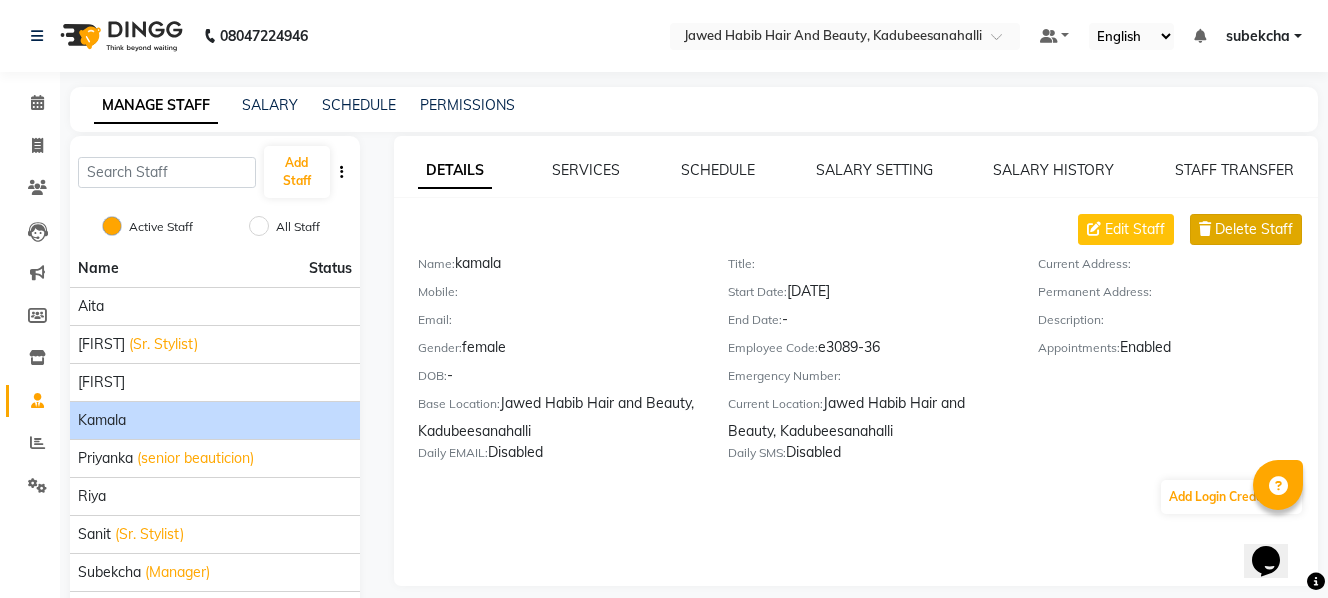 click on "Delete Staff" 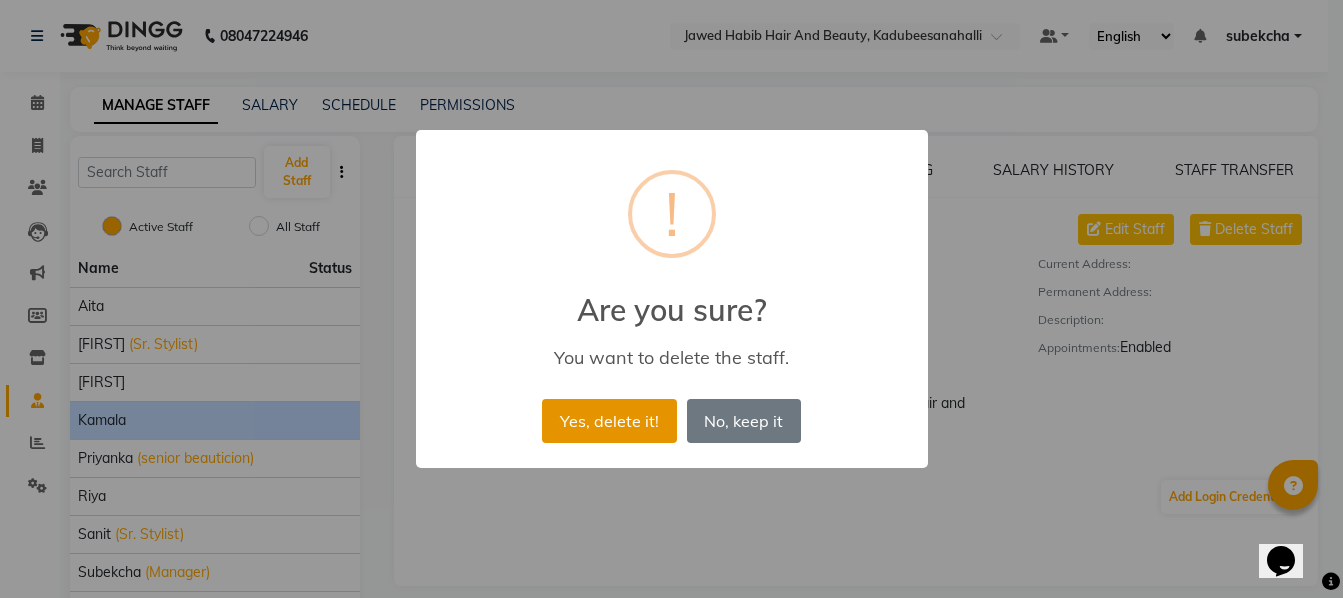 click on "Yes, delete it!" at bounding box center (609, 421) 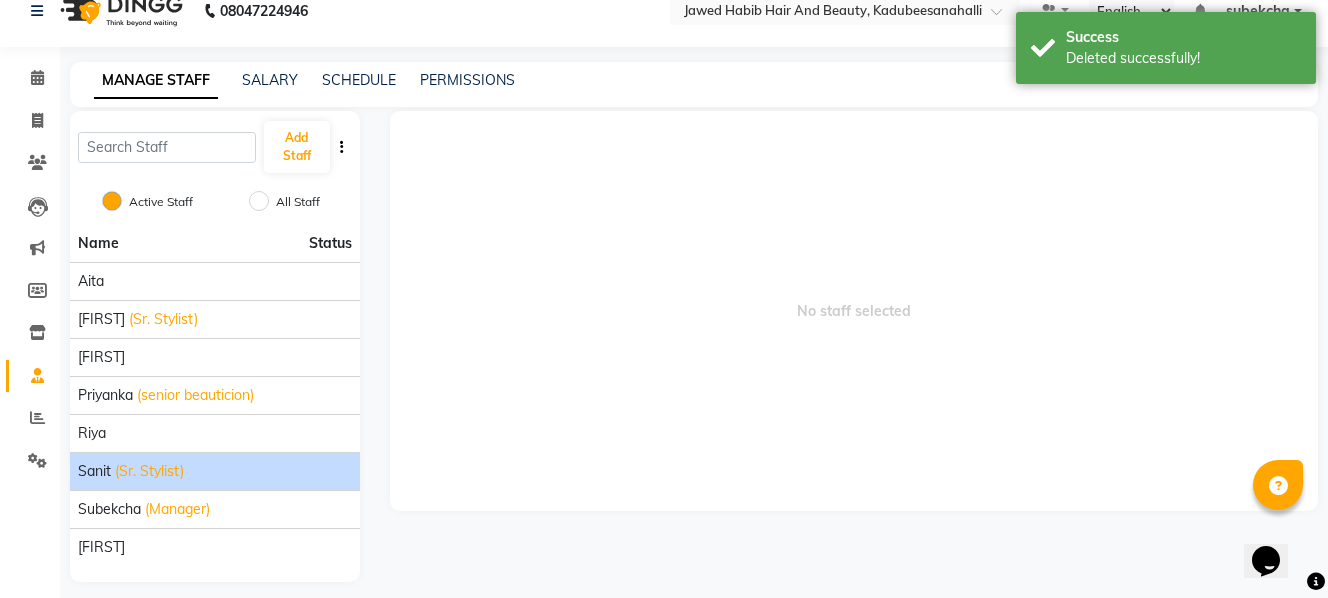 scroll, scrollTop: 39, scrollLeft: 0, axis: vertical 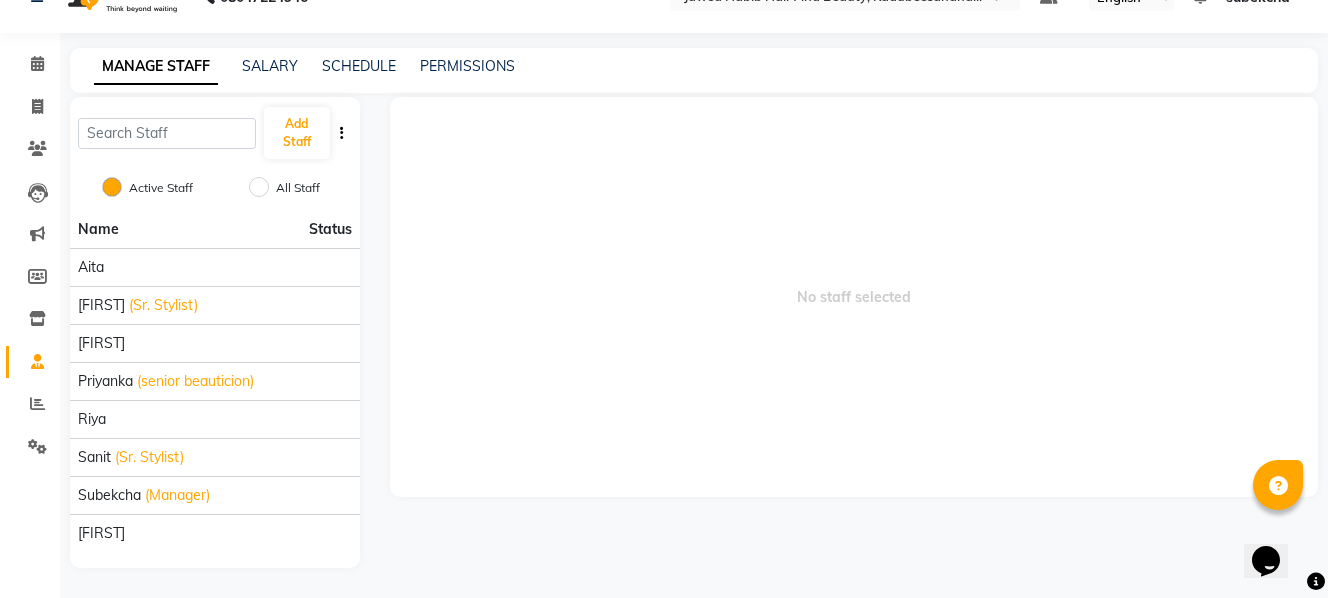 click on "All Staff" 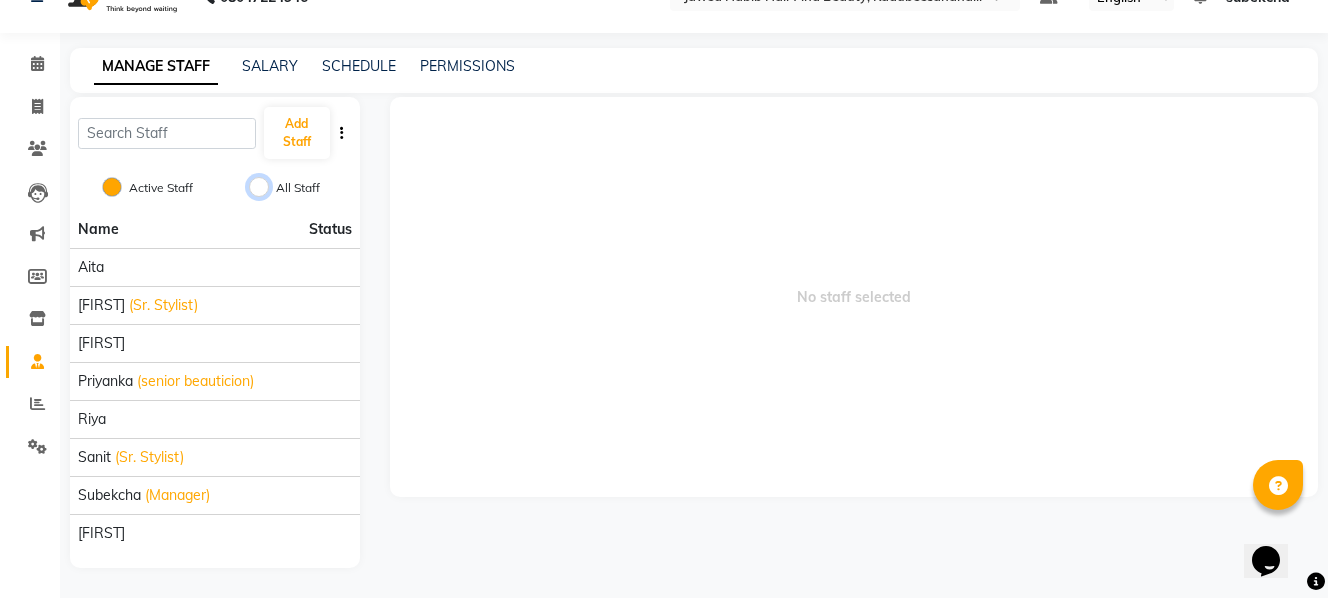 click on "All Staff" at bounding box center [259, 187] 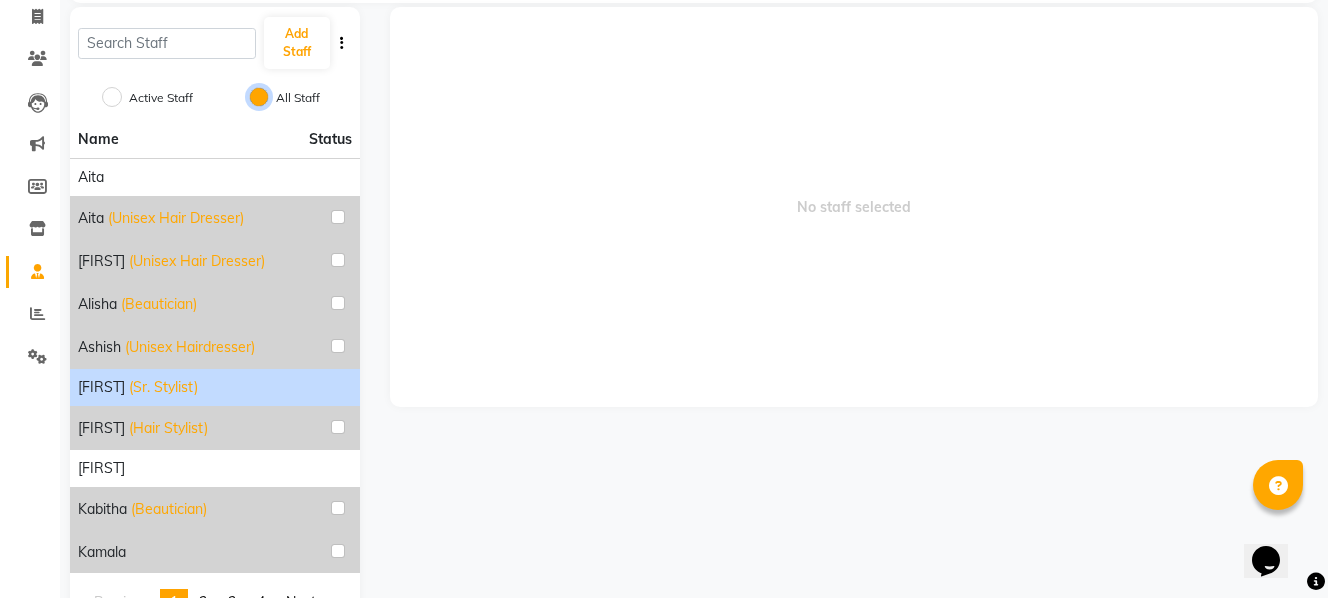 scroll, scrollTop: 93, scrollLeft: 0, axis: vertical 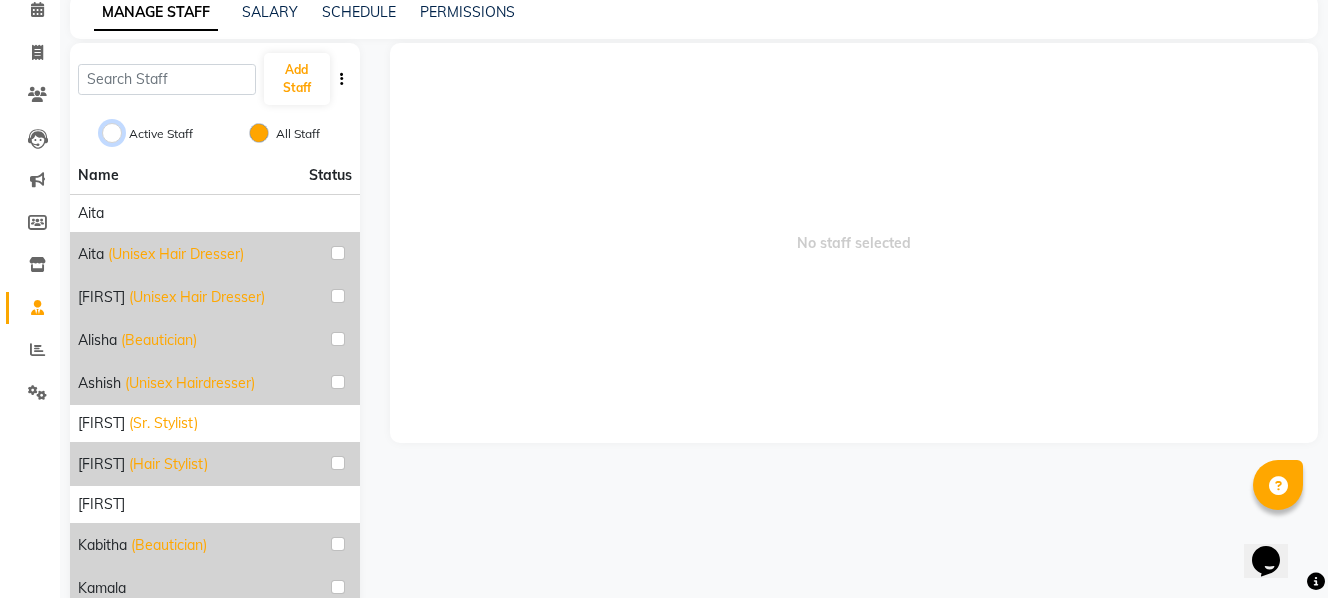 click on "Active Staff" at bounding box center (112, 133) 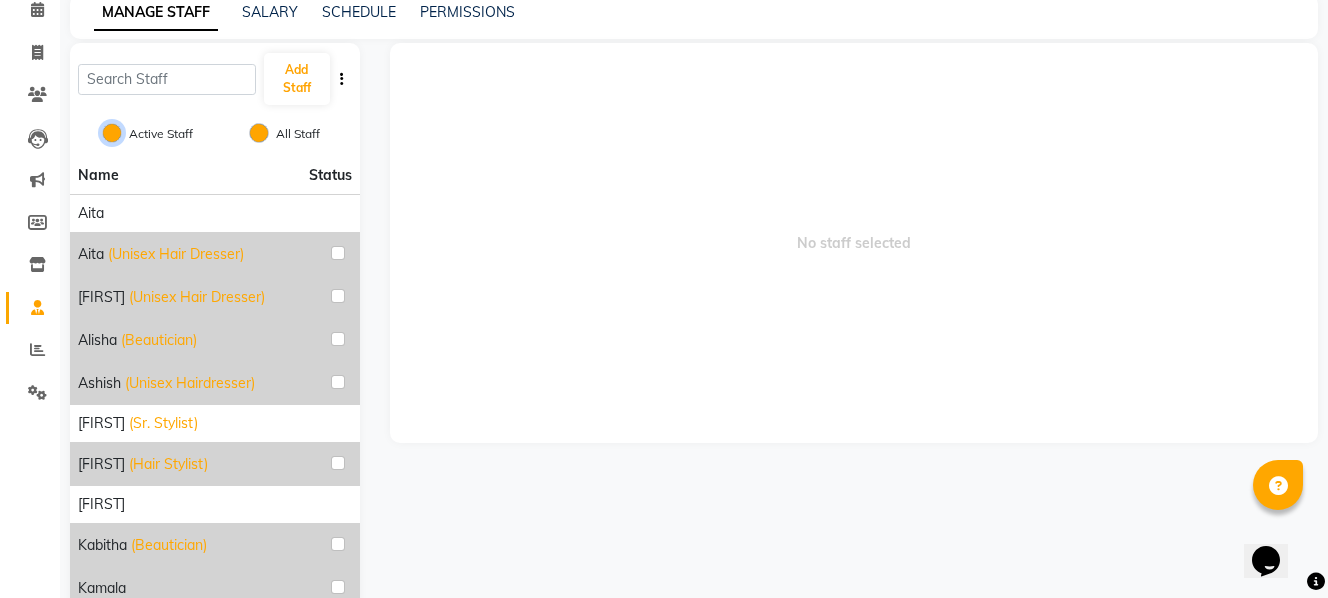 radio on "false" 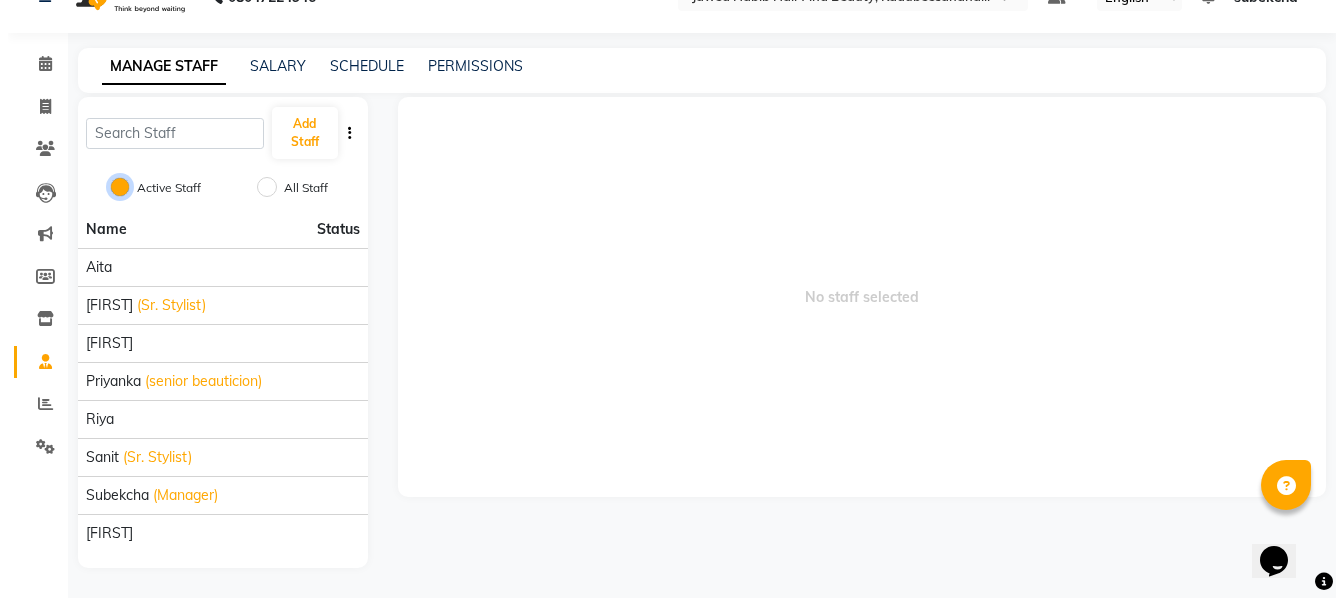 scroll, scrollTop: 39, scrollLeft: 0, axis: vertical 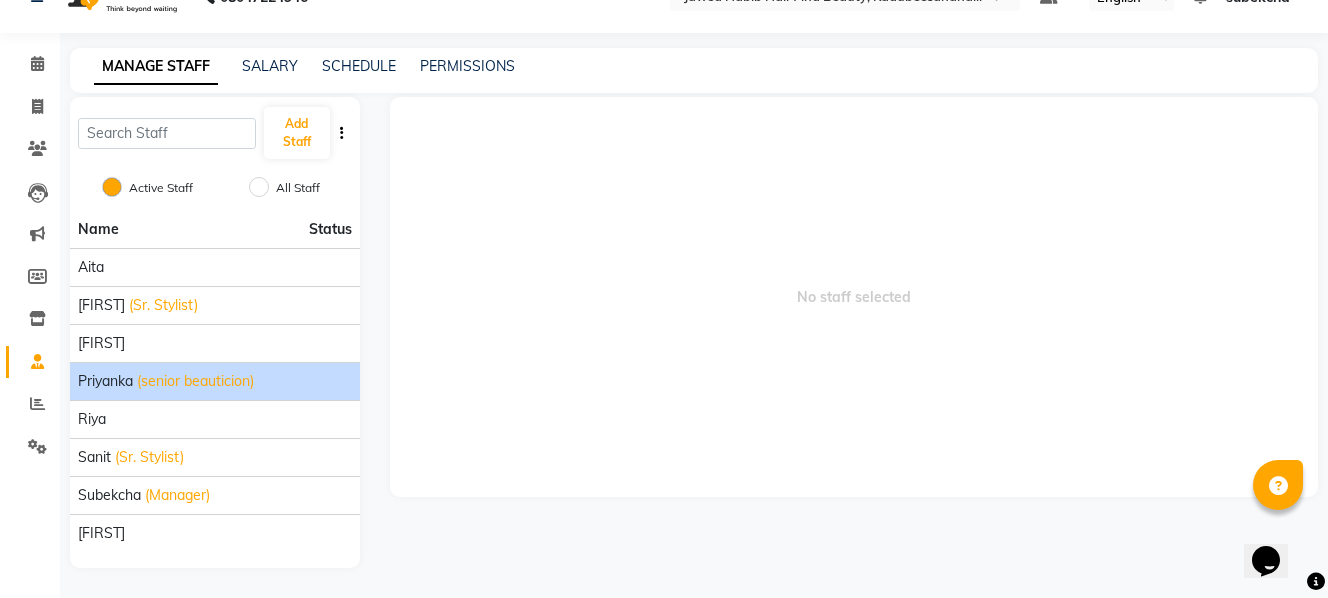 click on "(senior beauticion)" 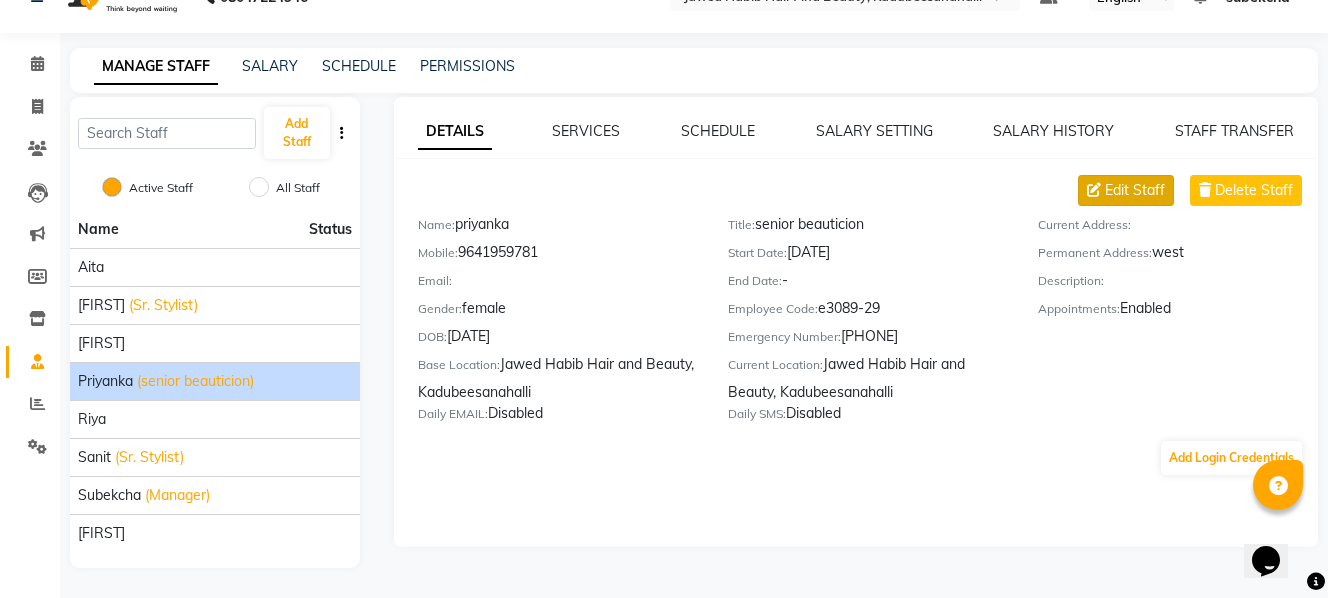 click on "Edit Staff" 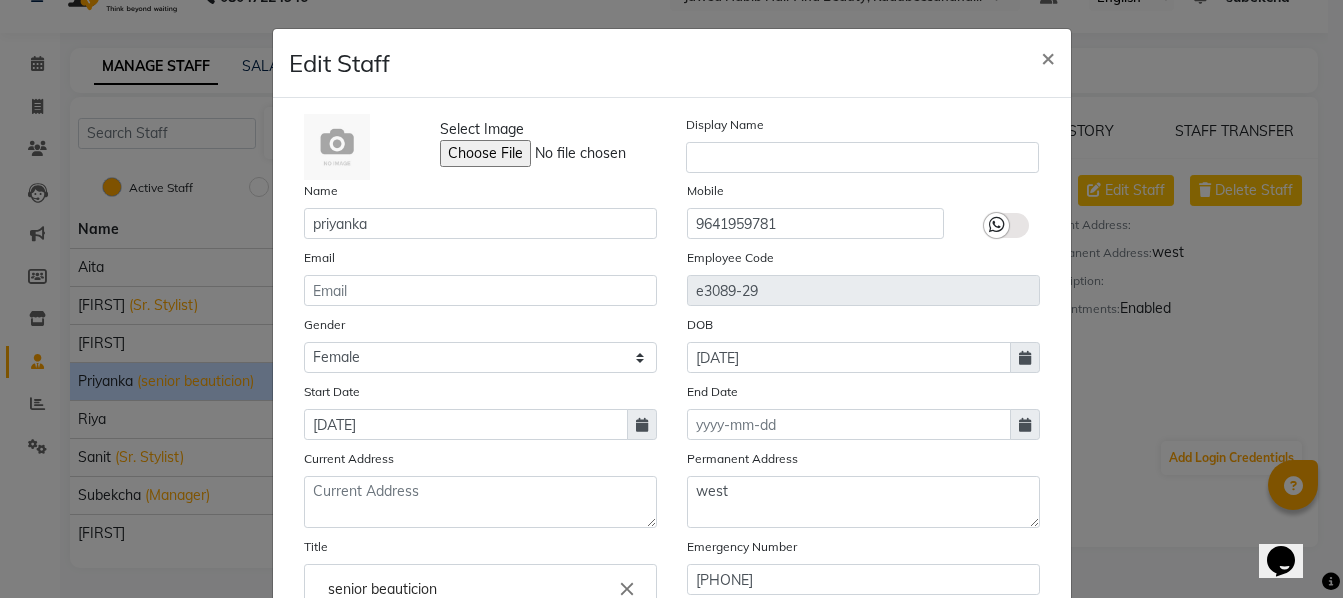 click on "close" 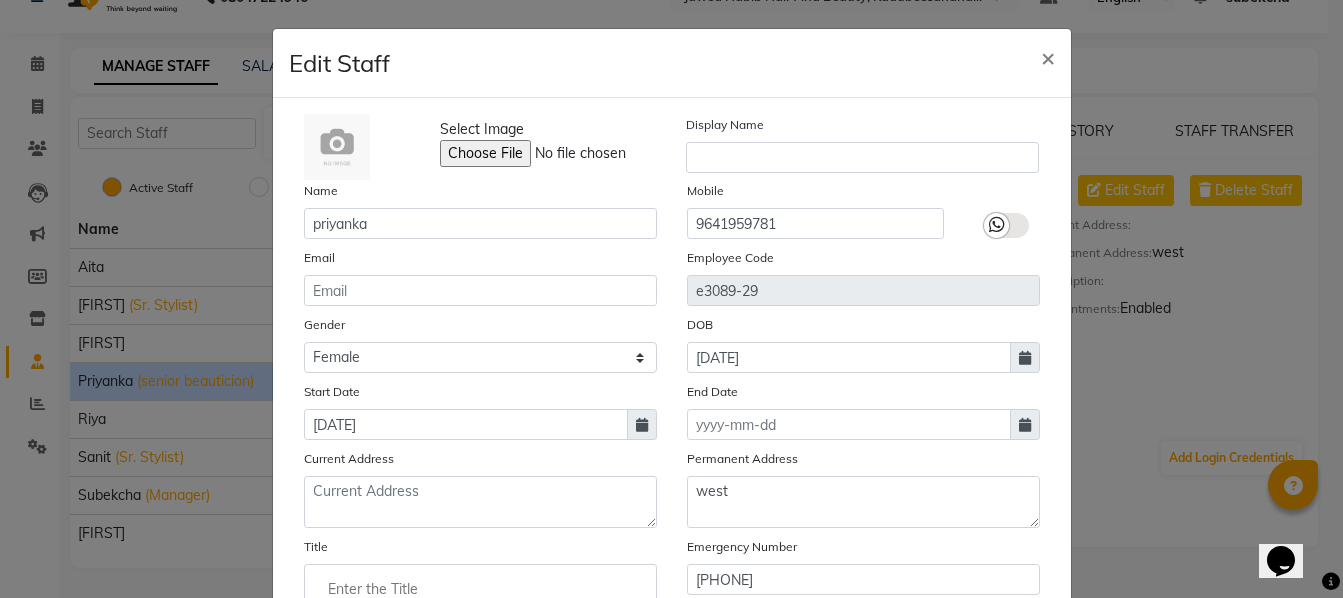 click 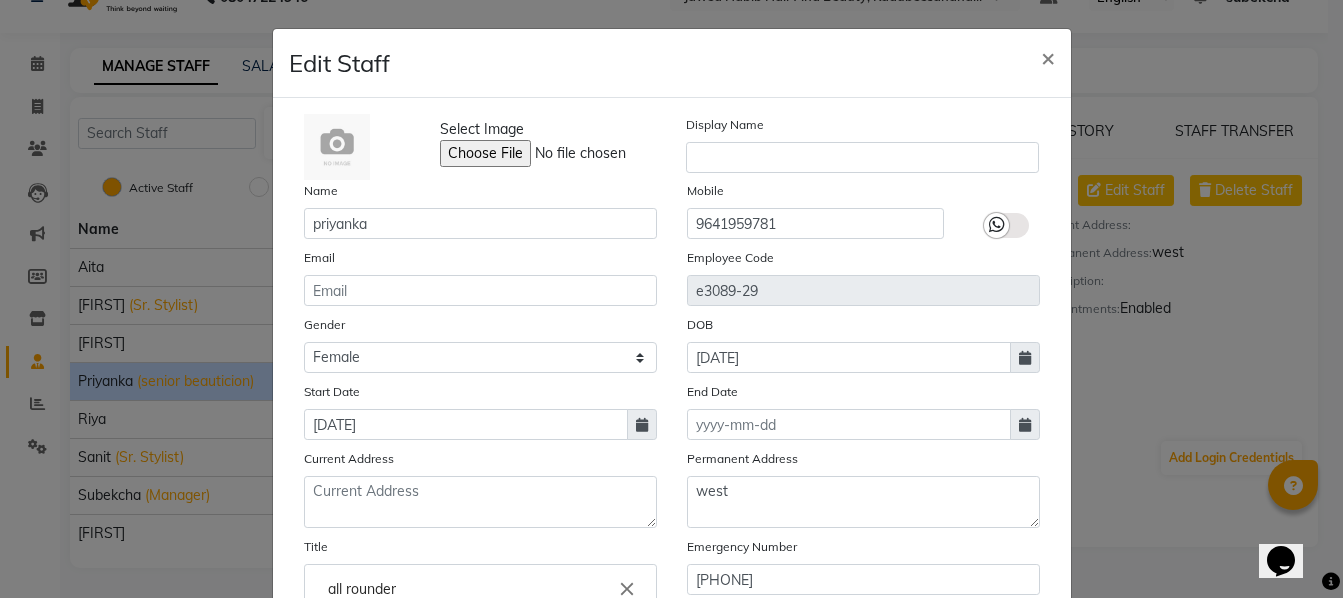 type on "all rounder" 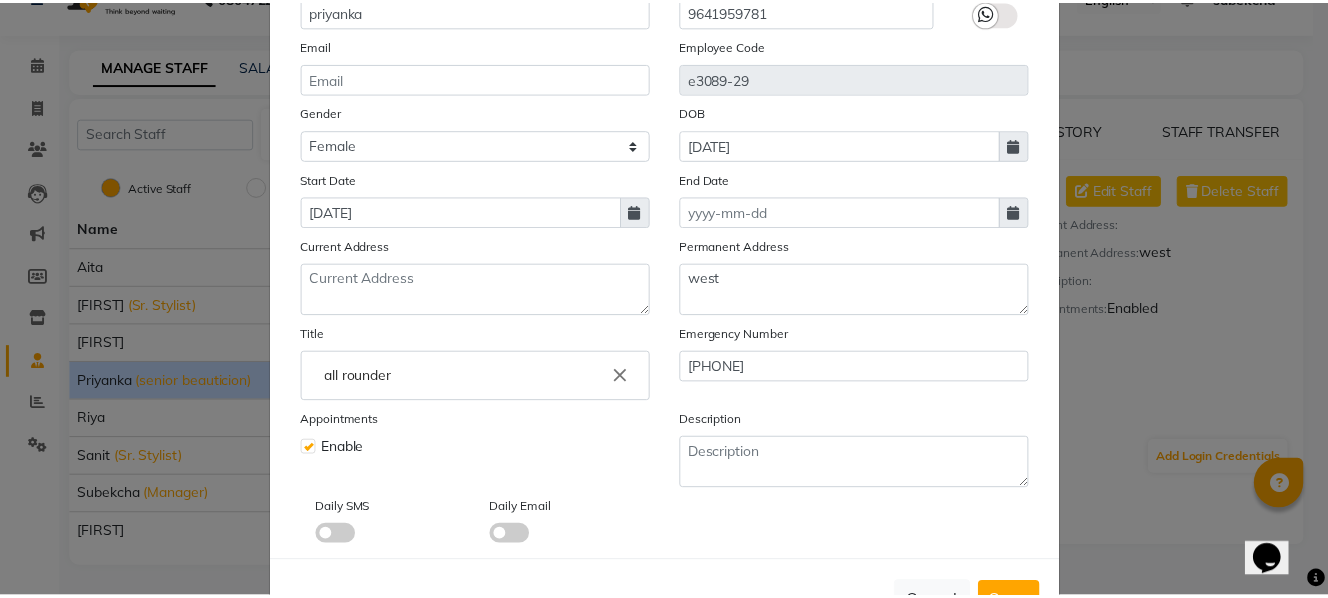 scroll, scrollTop: 284, scrollLeft: 0, axis: vertical 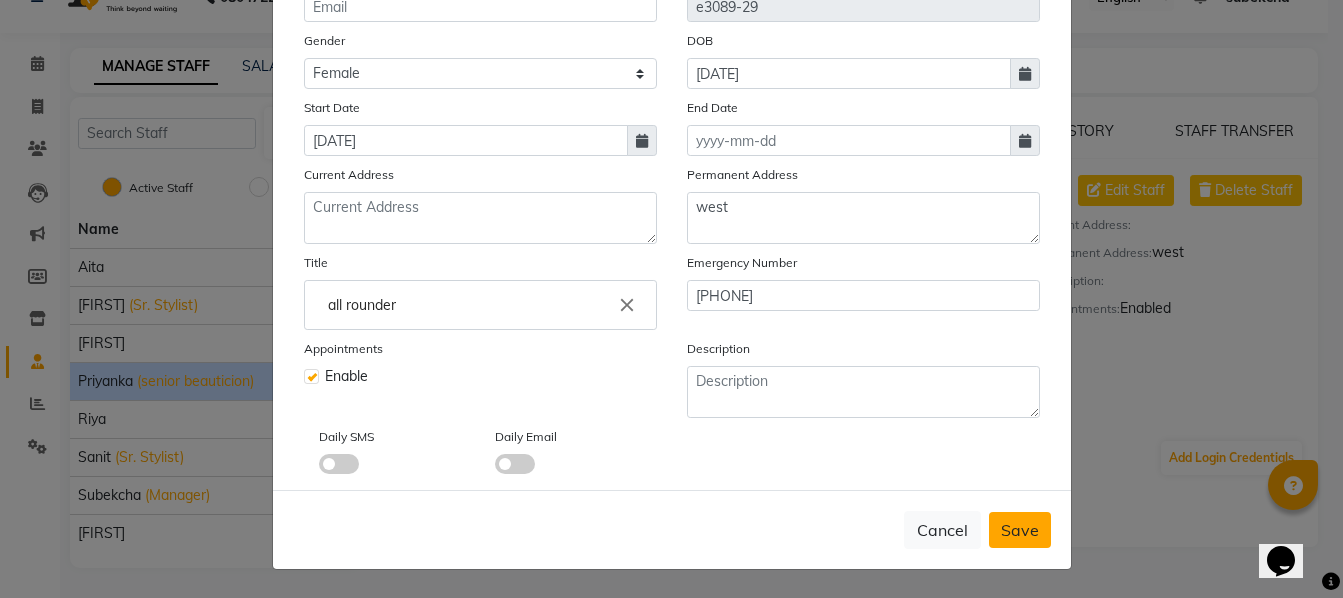 click on "Save" at bounding box center (1020, 530) 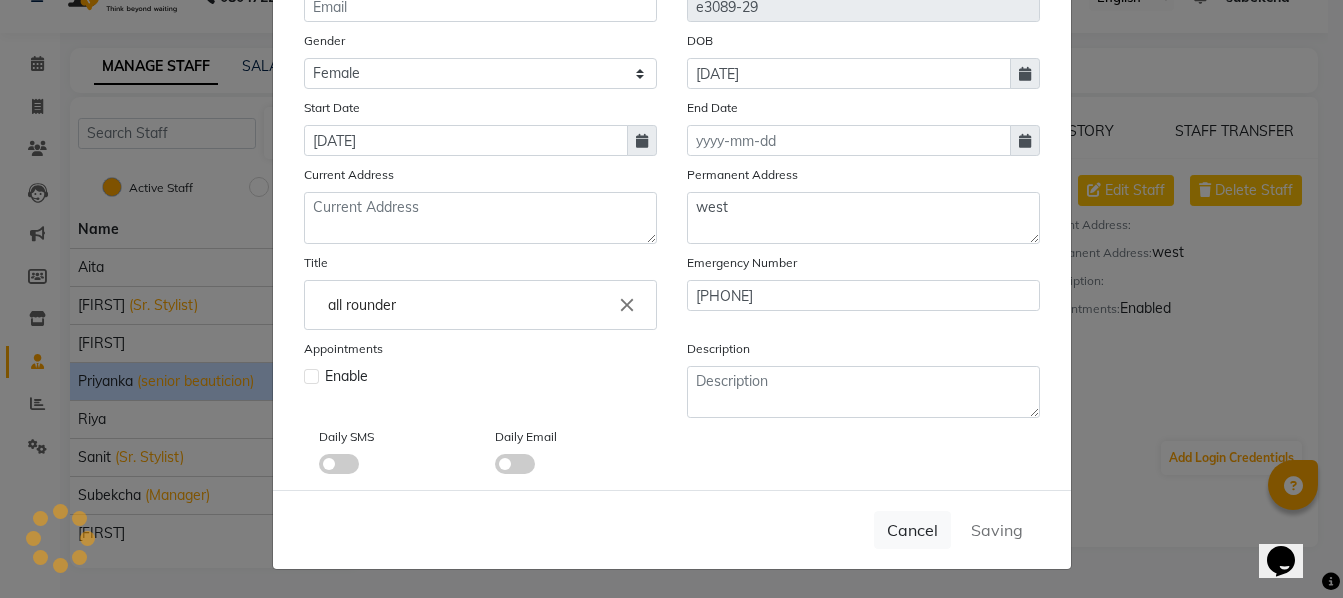 type 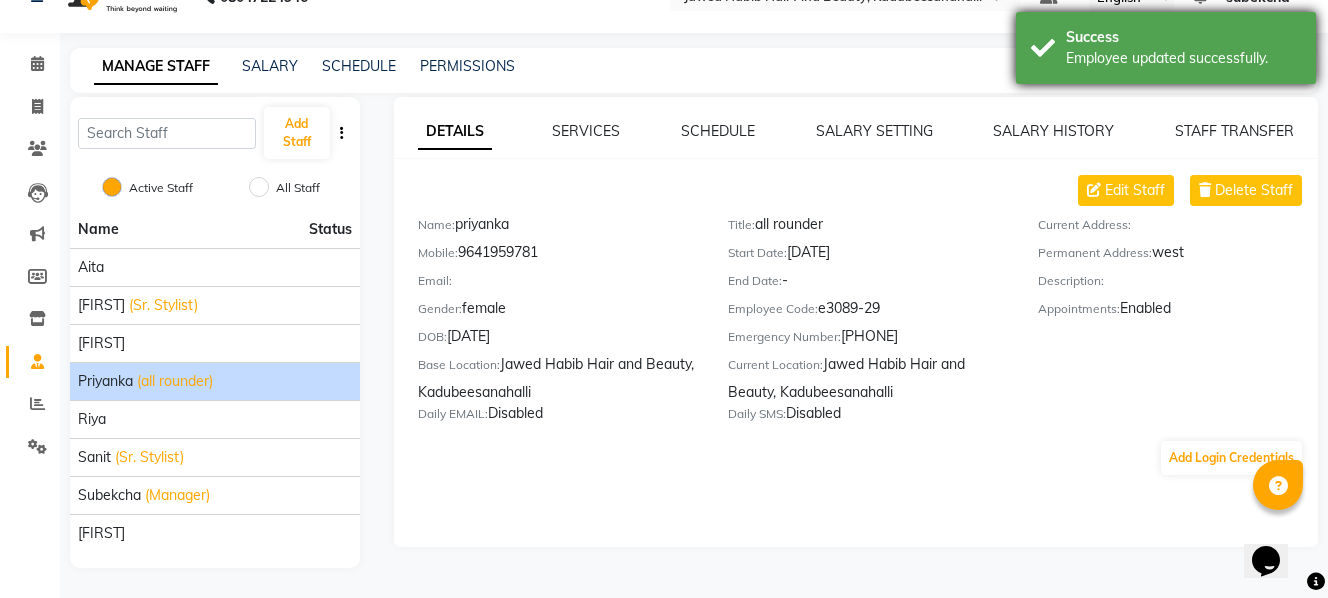 click on "Success" at bounding box center [1183, 37] 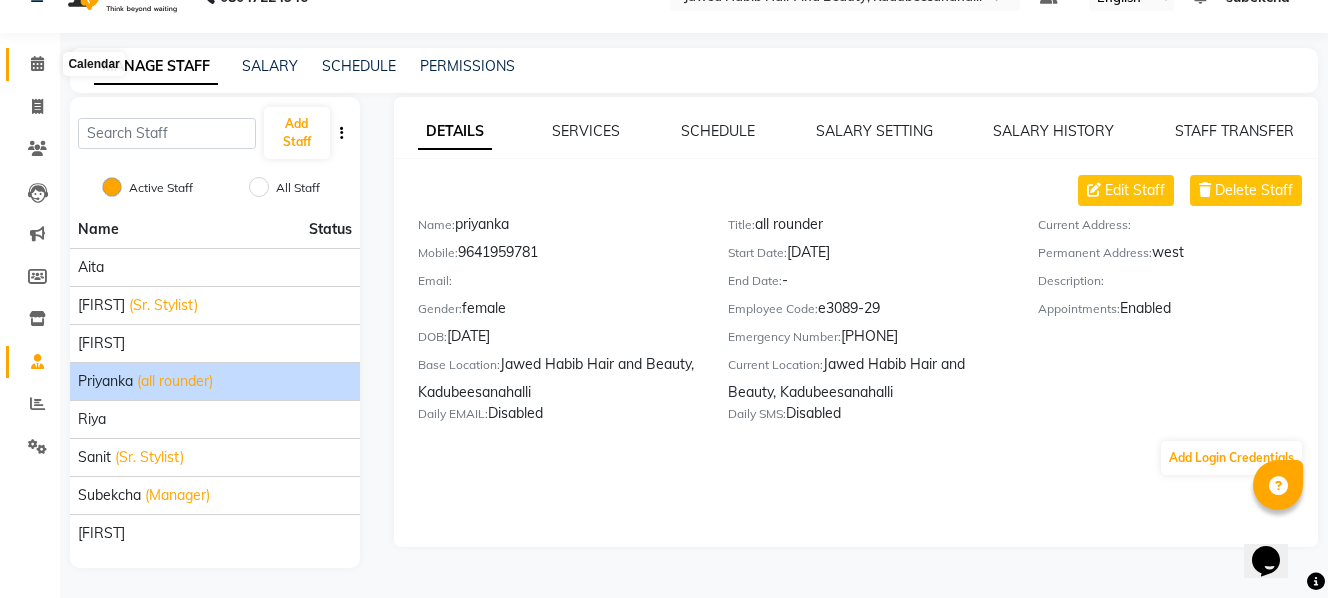 click 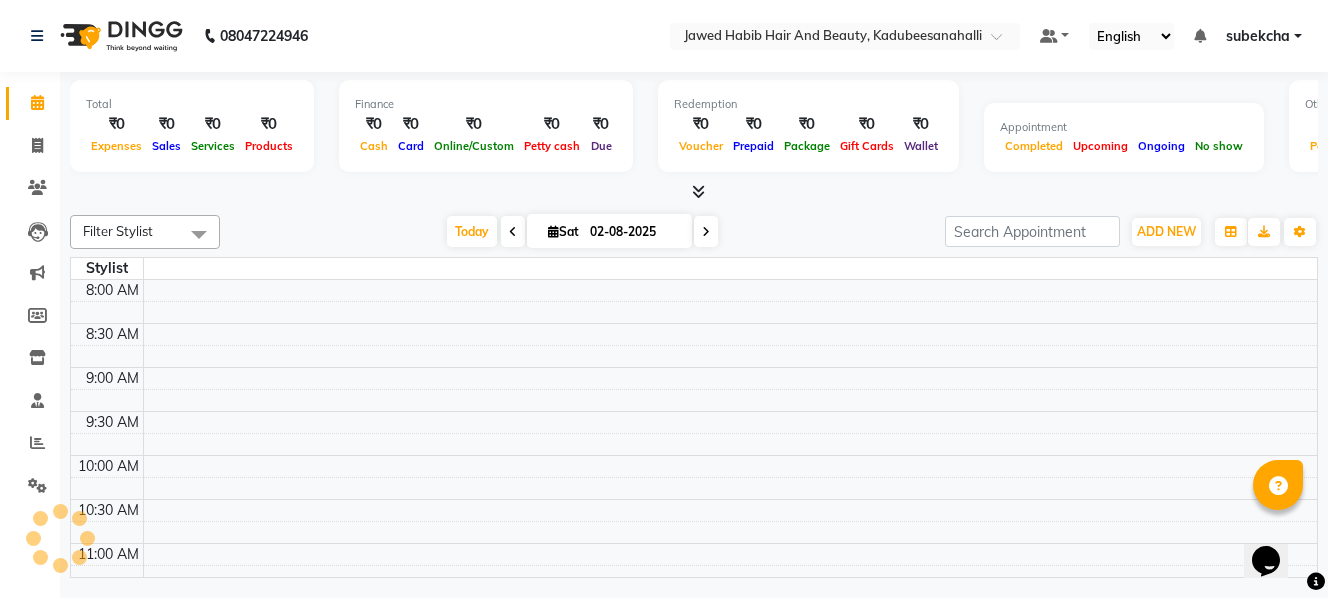 scroll, scrollTop: 0, scrollLeft: 0, axis: both 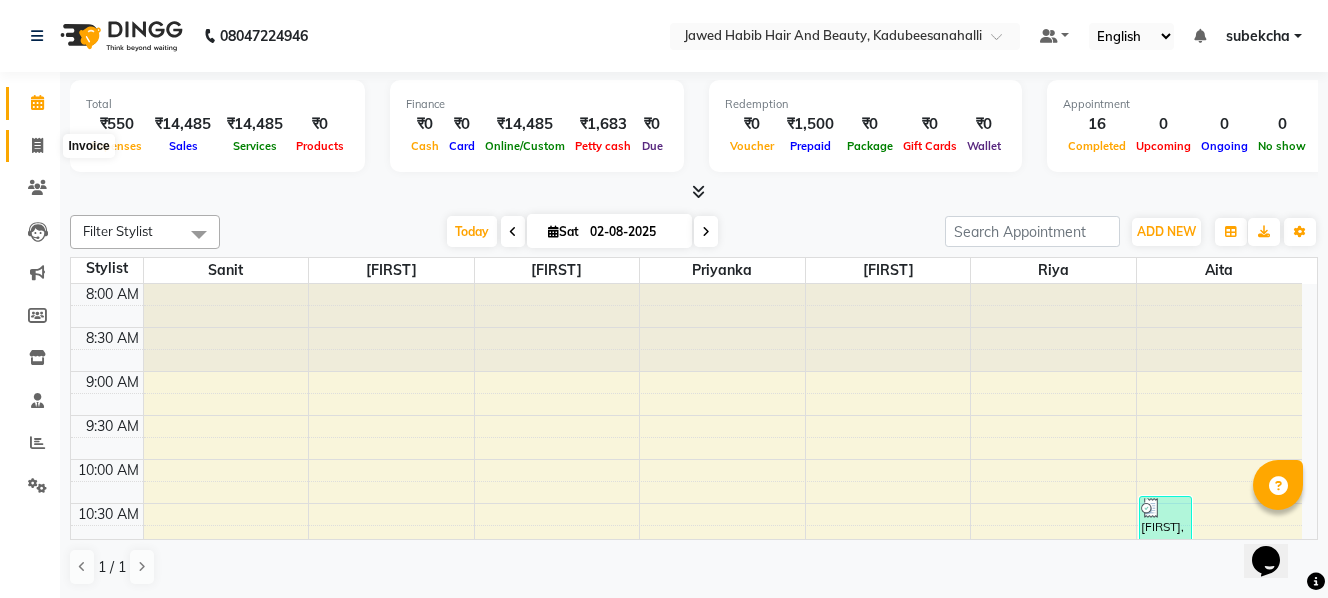 click 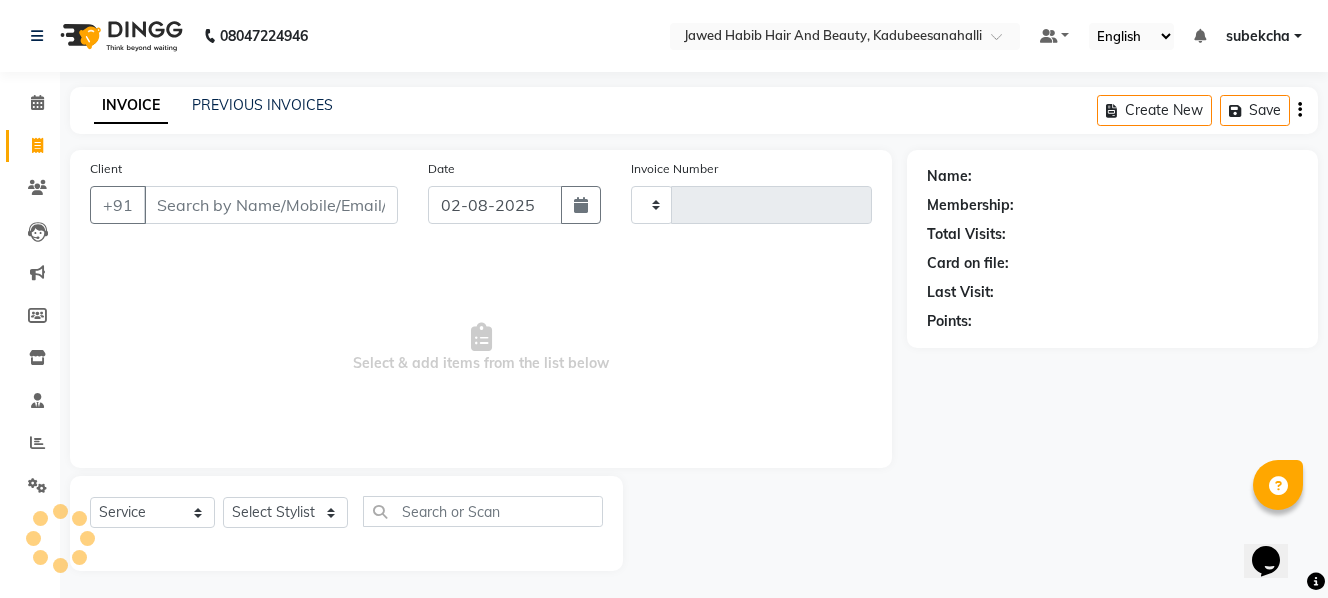 type on "1412" 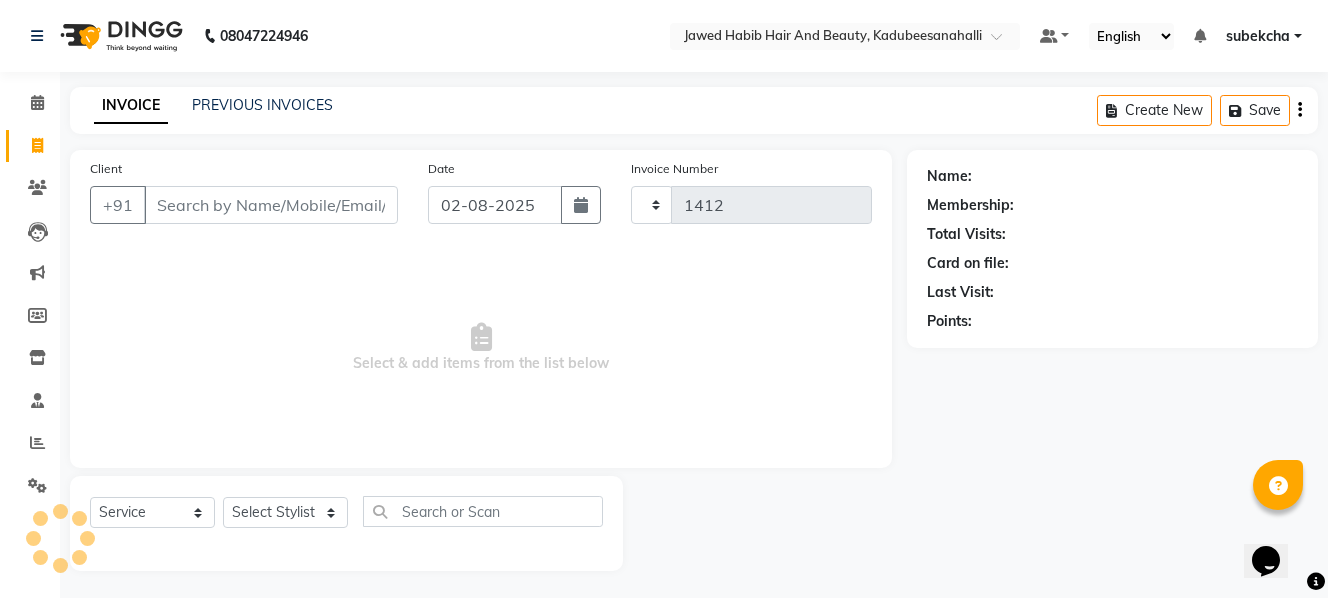 select on "7013" 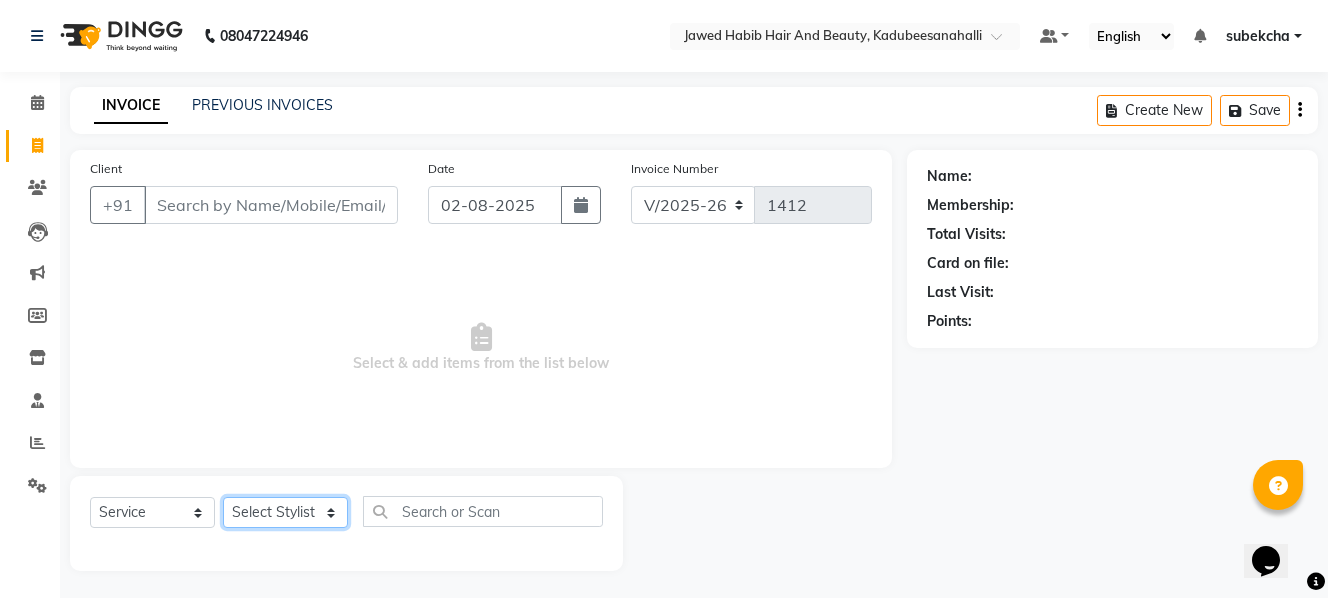 click on "Select Stylist" 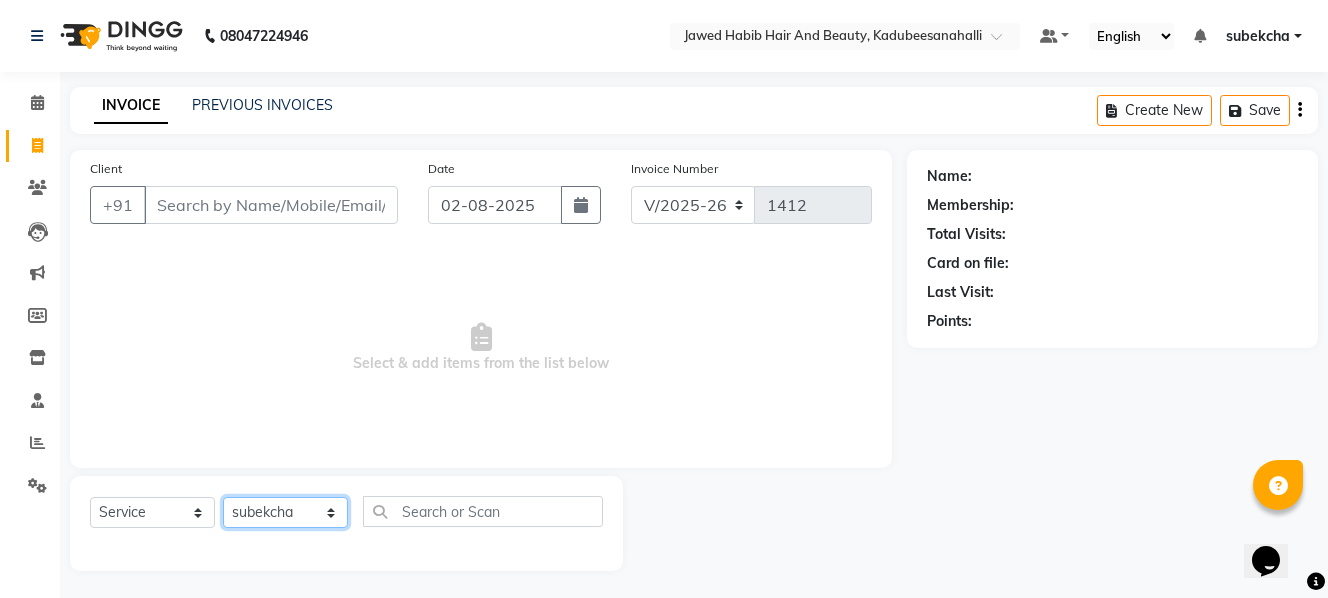 click on "Select Stylist [FIRST] [FIRST] [FIRST] [FIRST] [FIRST] Sanit [FIRST] [FIRST]" 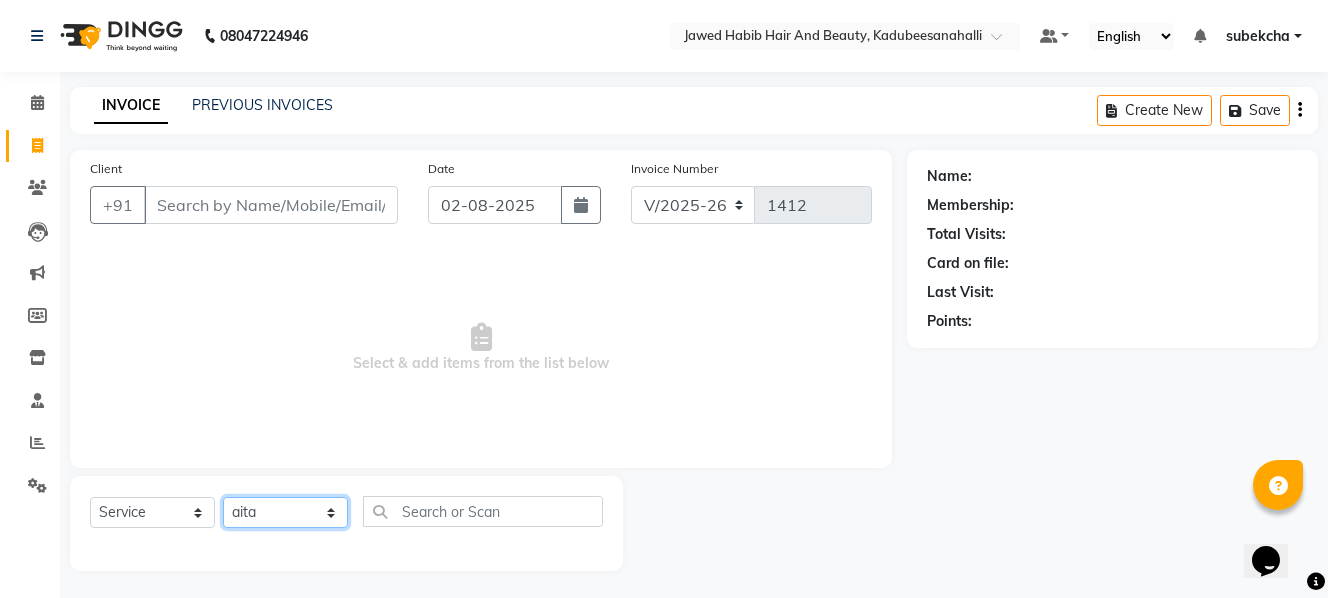 click on "Select Stylist [FIRST] [FIRST] [FIRST] [FIRST] [FIRST] Sanit [FIRST] [FIRST]" 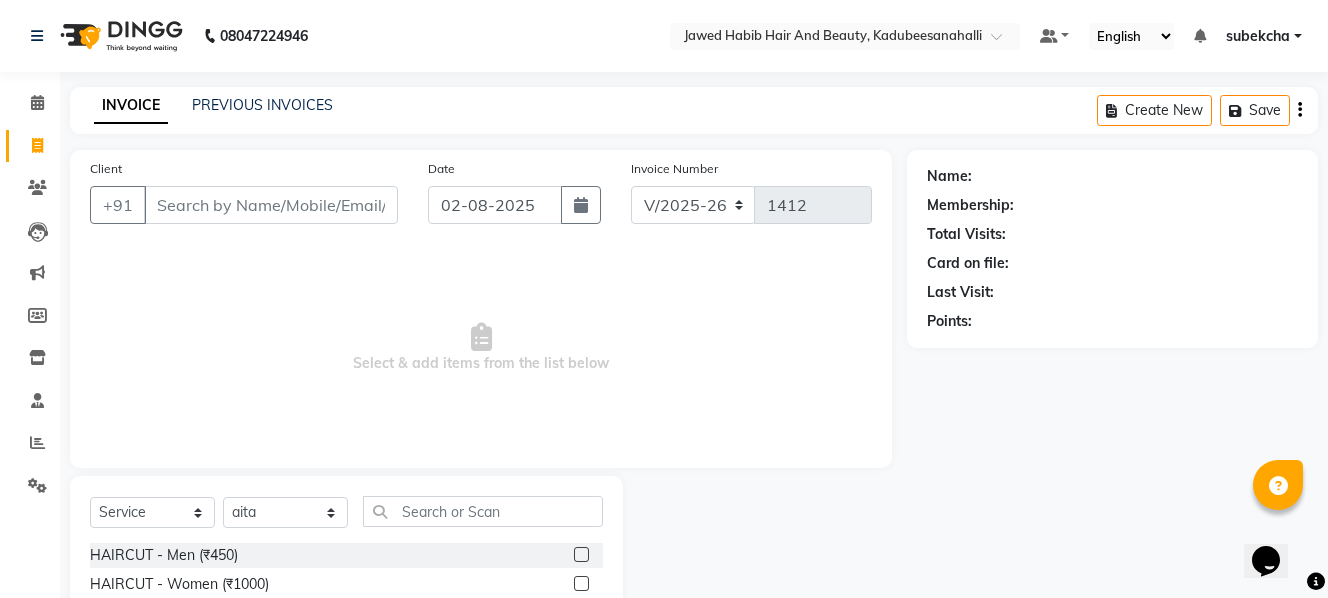 click 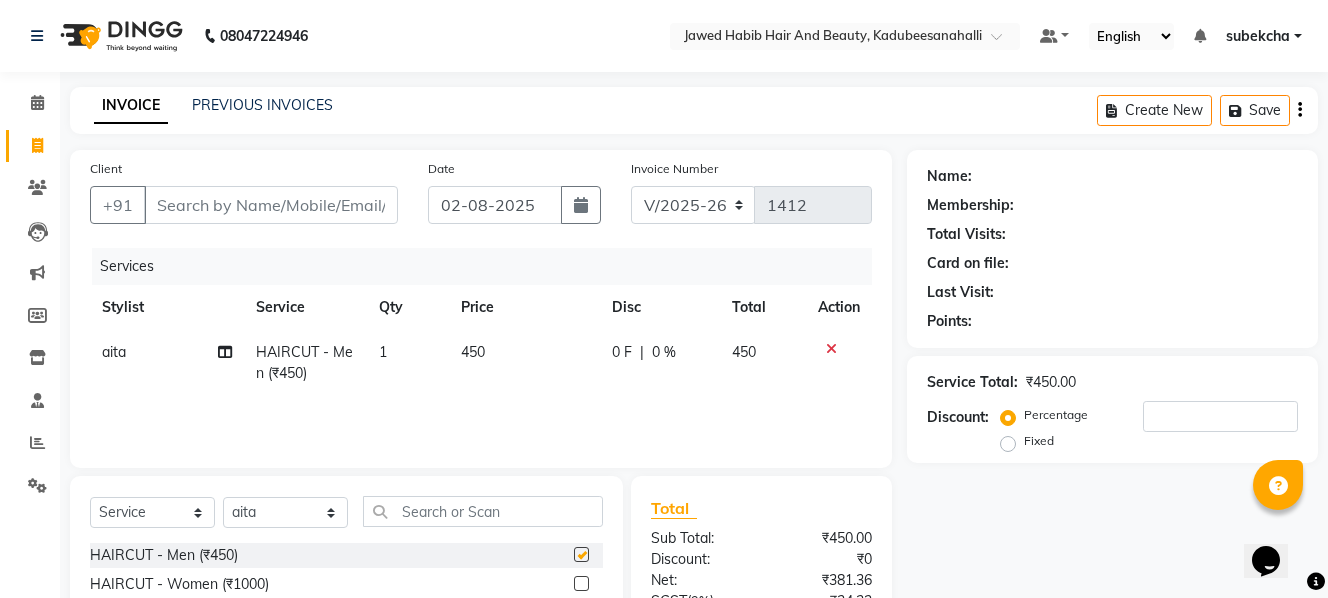 checkbox on "false" 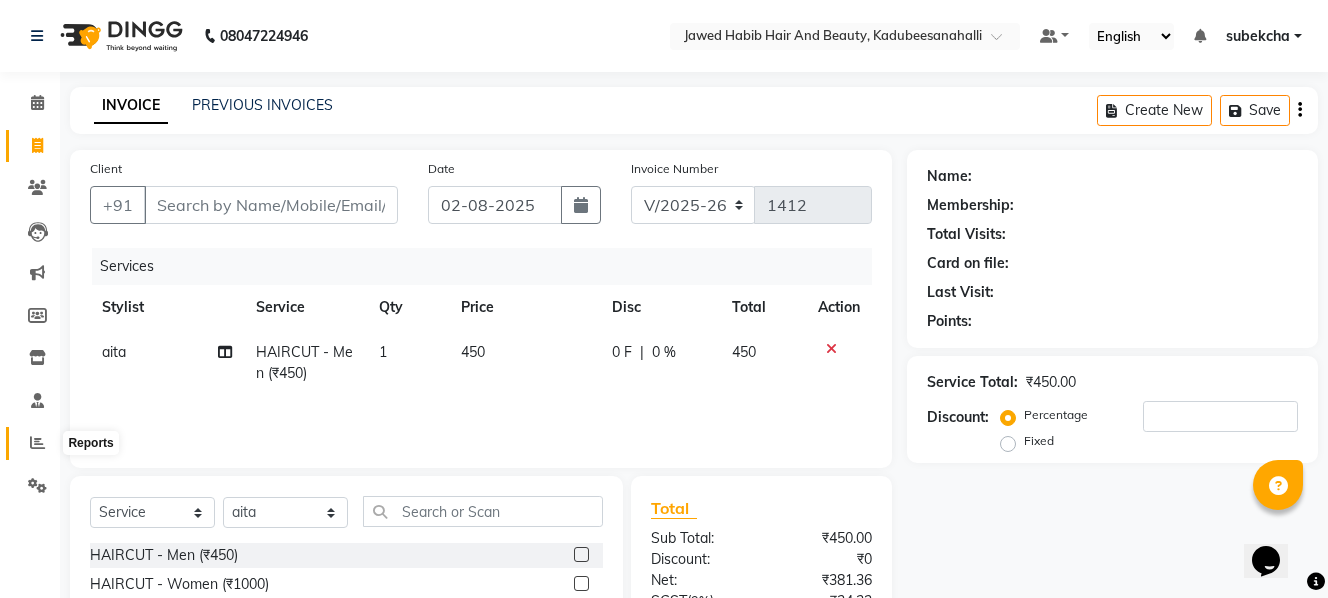 click 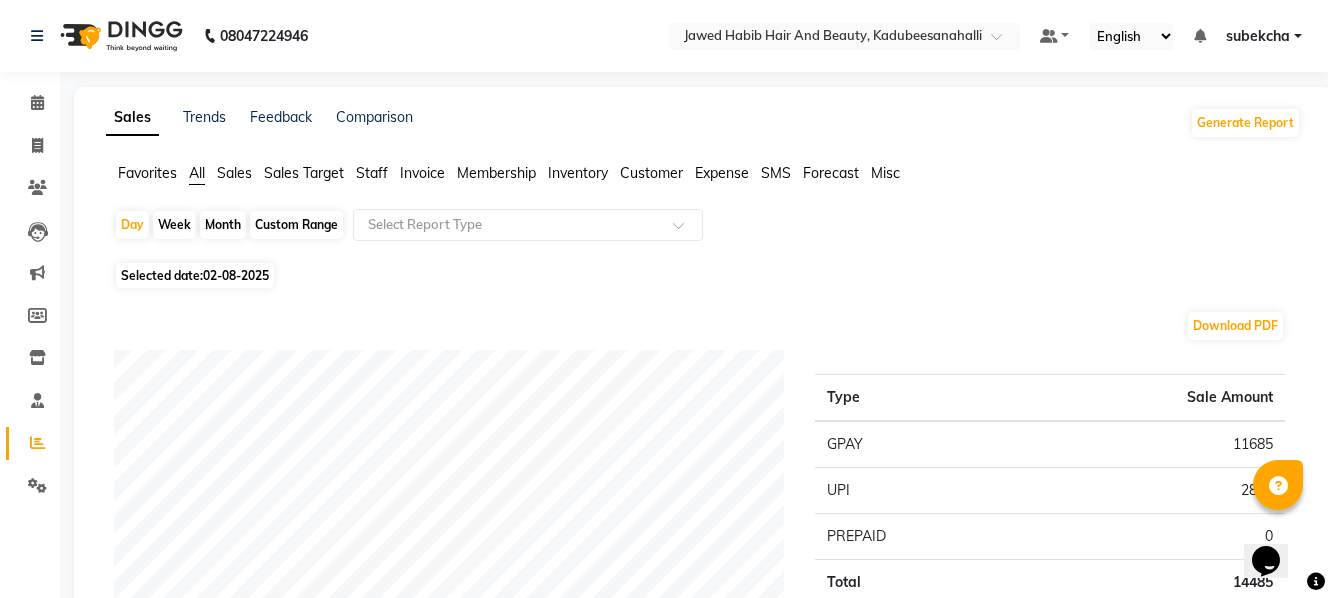 click on "All" 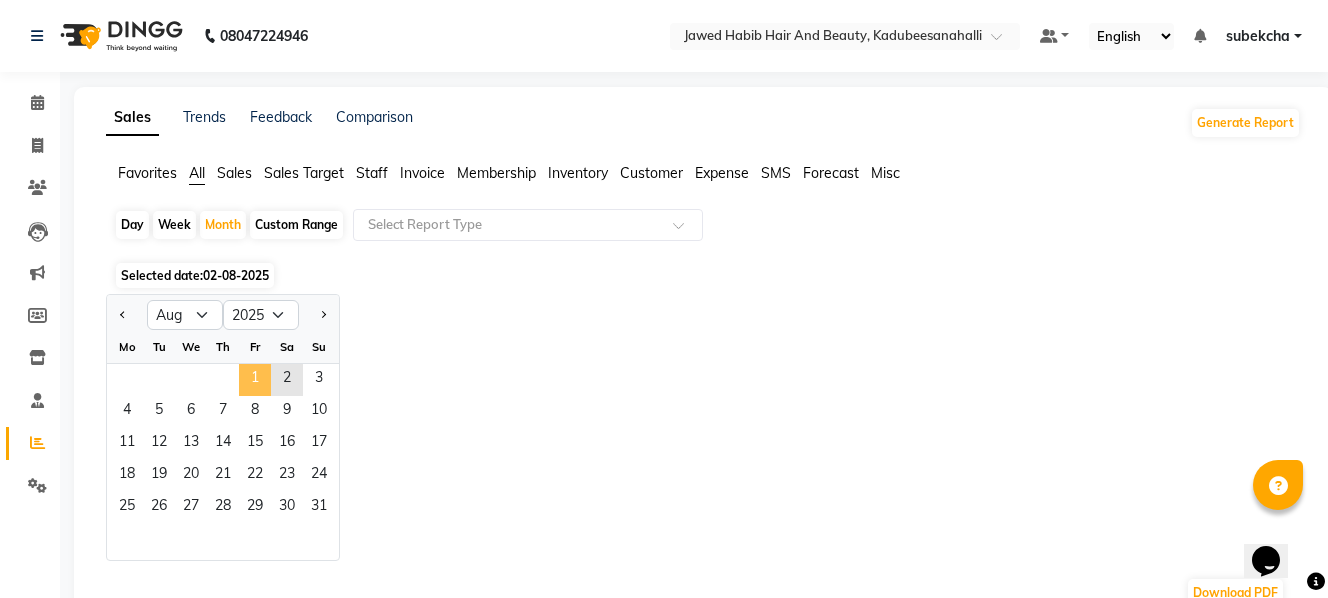 click on "1" 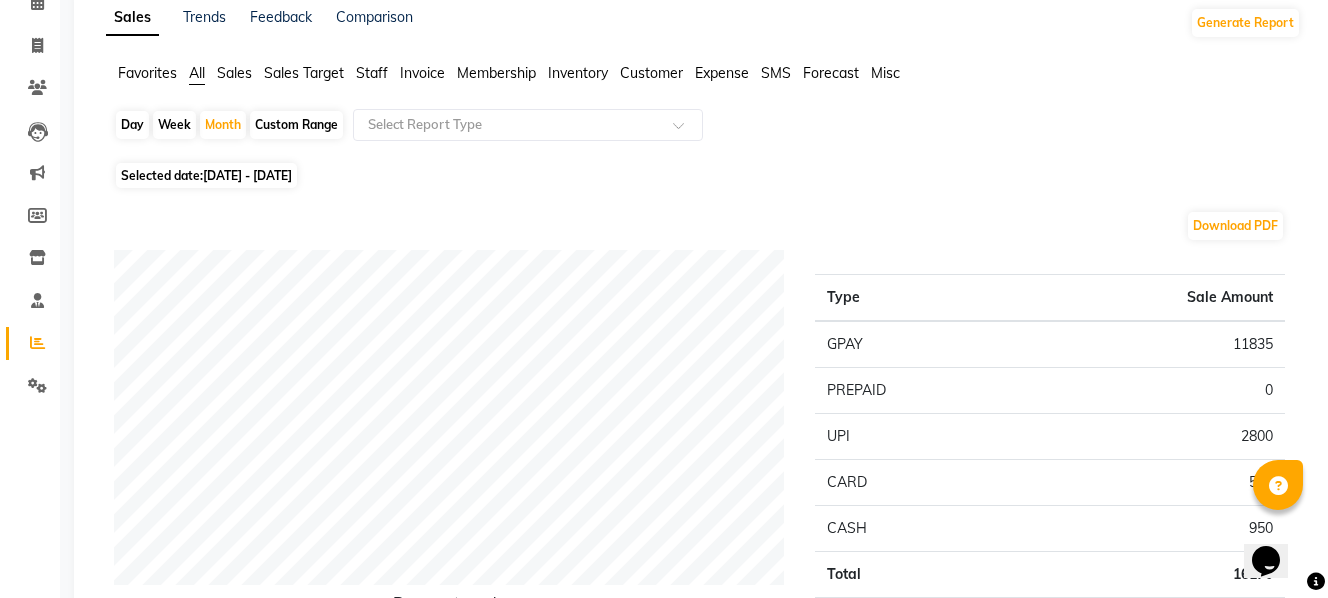 scroll, scrollTop: 0, scrollLeft: 0, axis: both 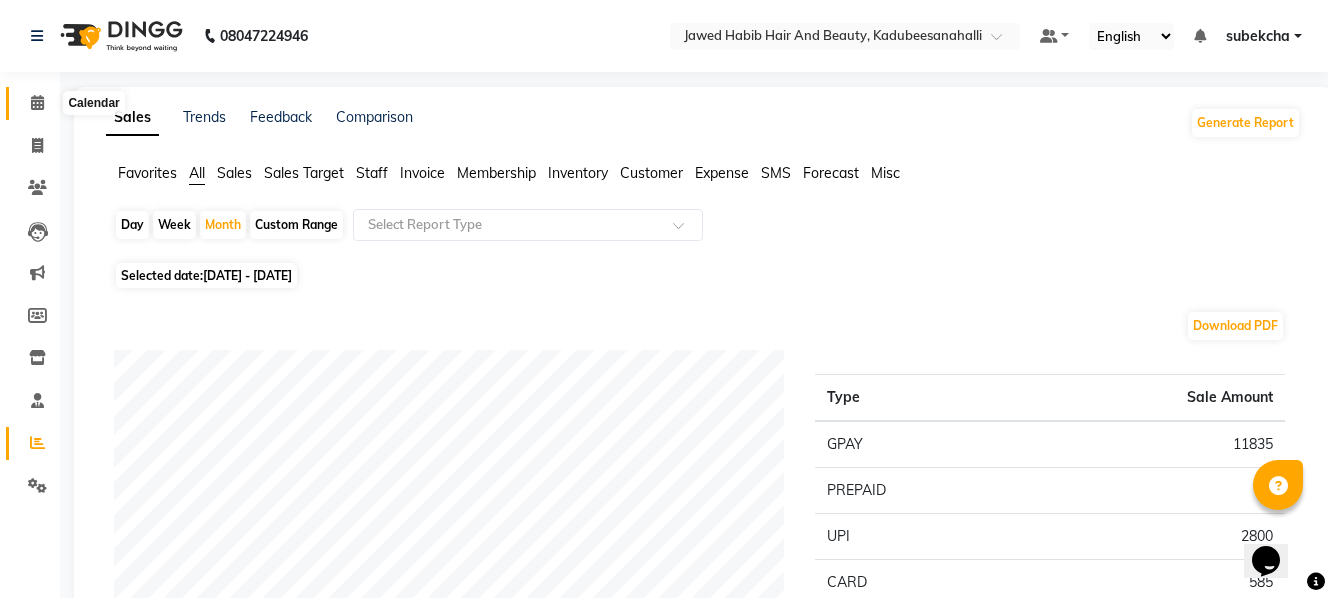 click 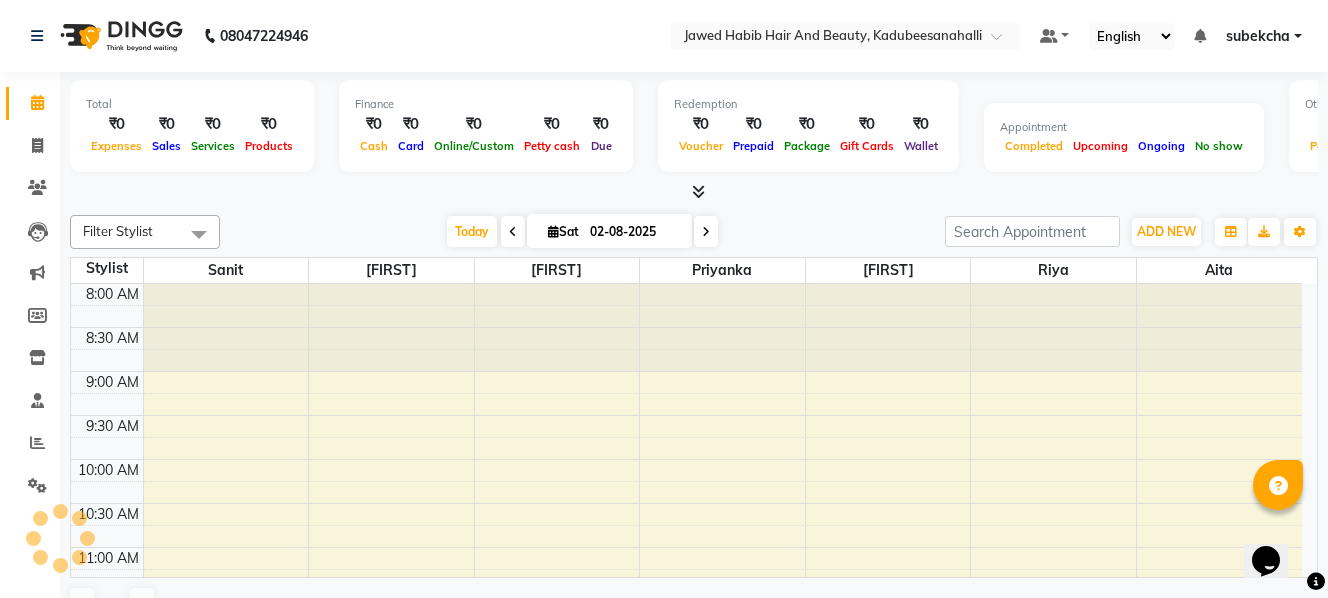 scroll, scrollTop: 850, scrollLeft: 0, axis: vertical 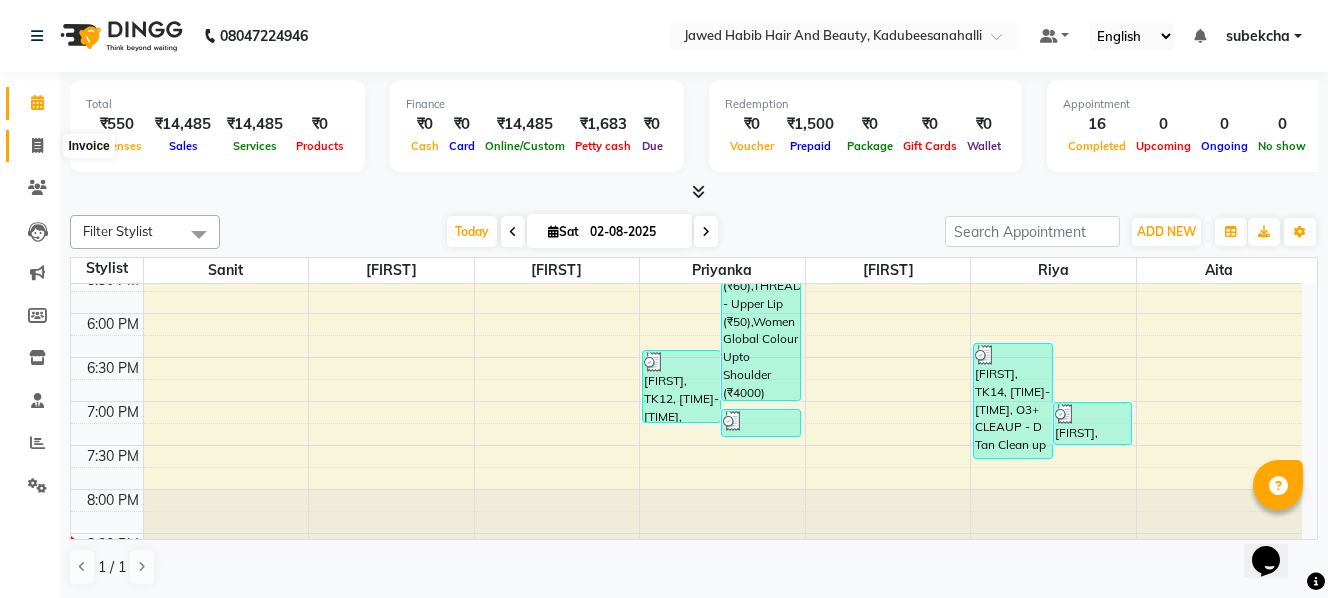 click 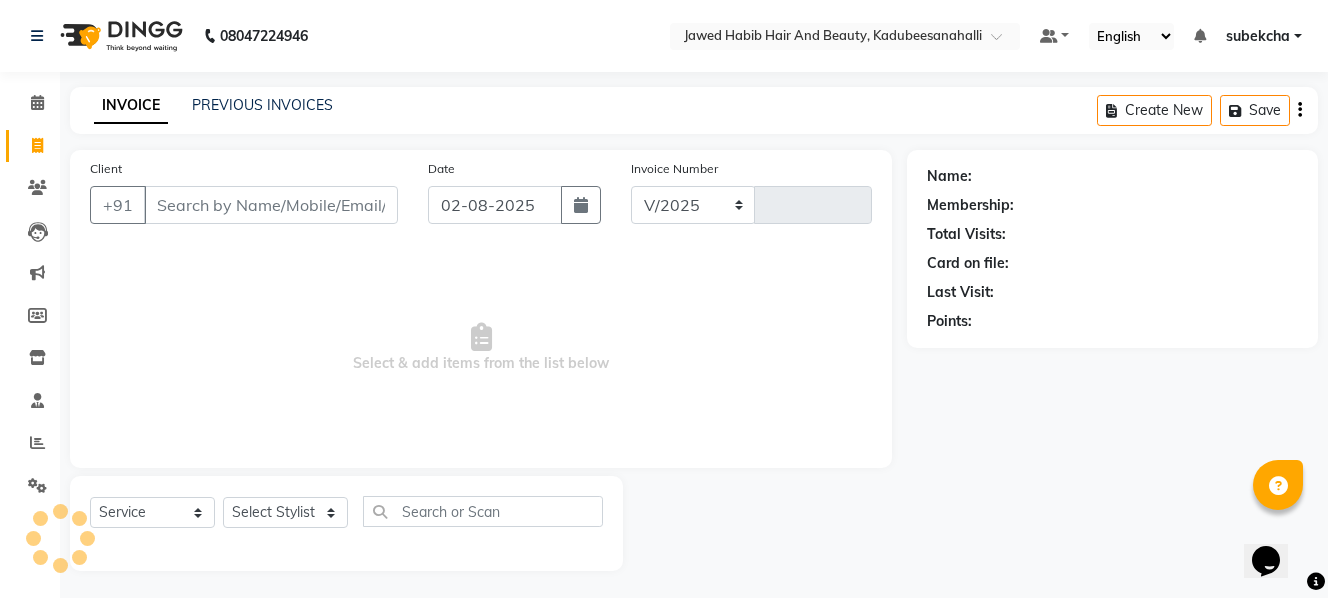 select on "7013" 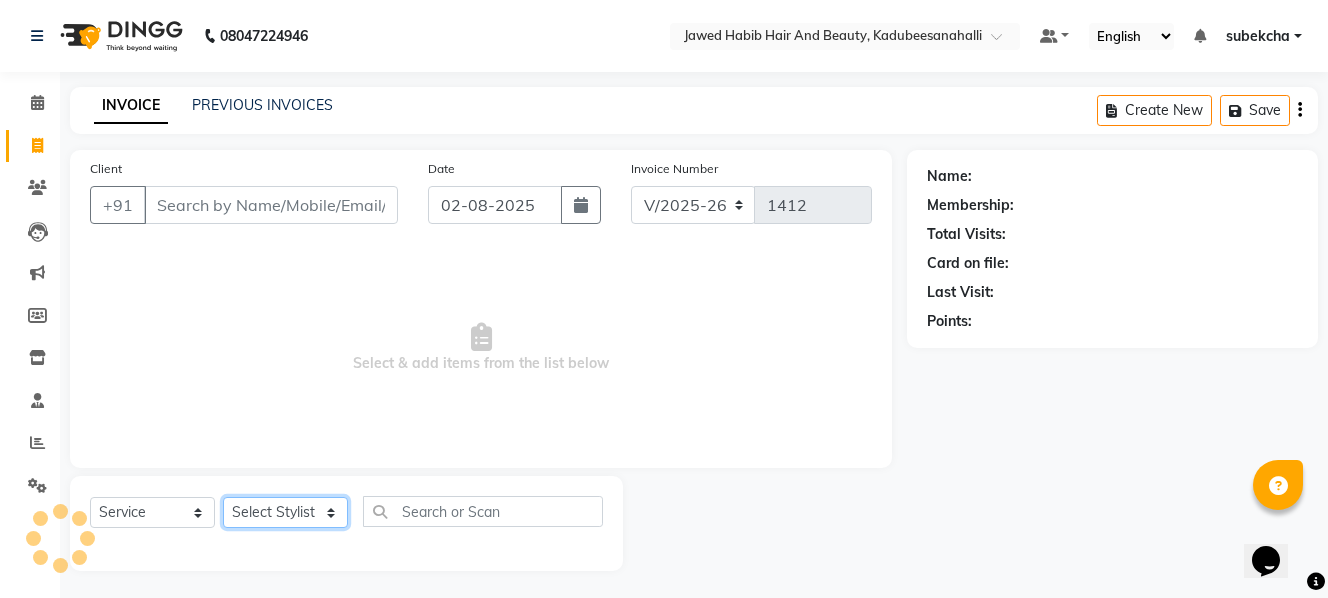 click on "Select Stylist [FIRST] [FIRST] [FIRST] [FIRST] [FIRST] Sanit [FIRST] [FIRST]" 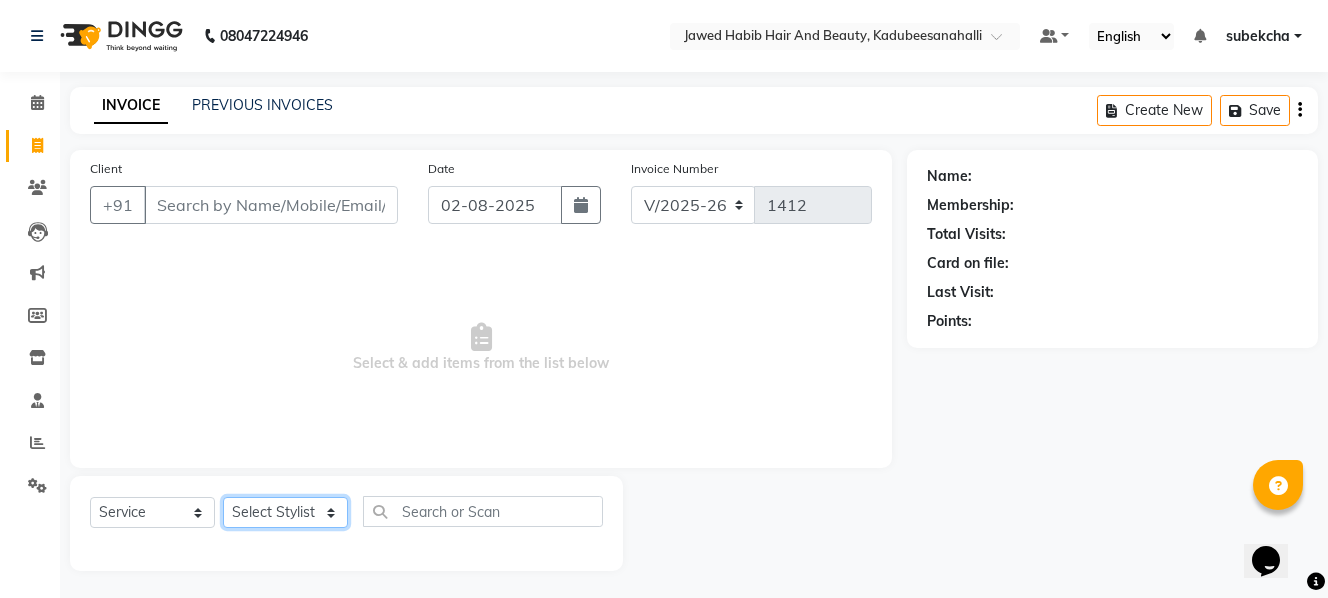 select on "85948" 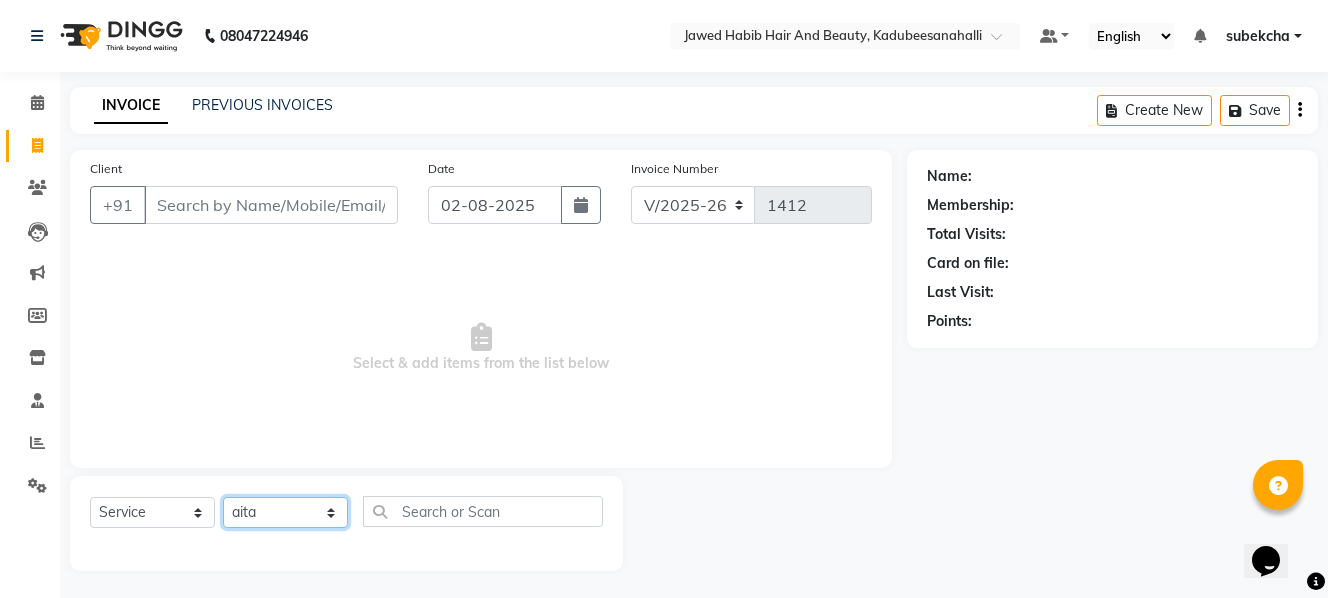 click on "Select Stylist [FIRST] [FIRST] [FIRST] [FIRST] [FIRST] Sanit [FIRST] [FIRST]" 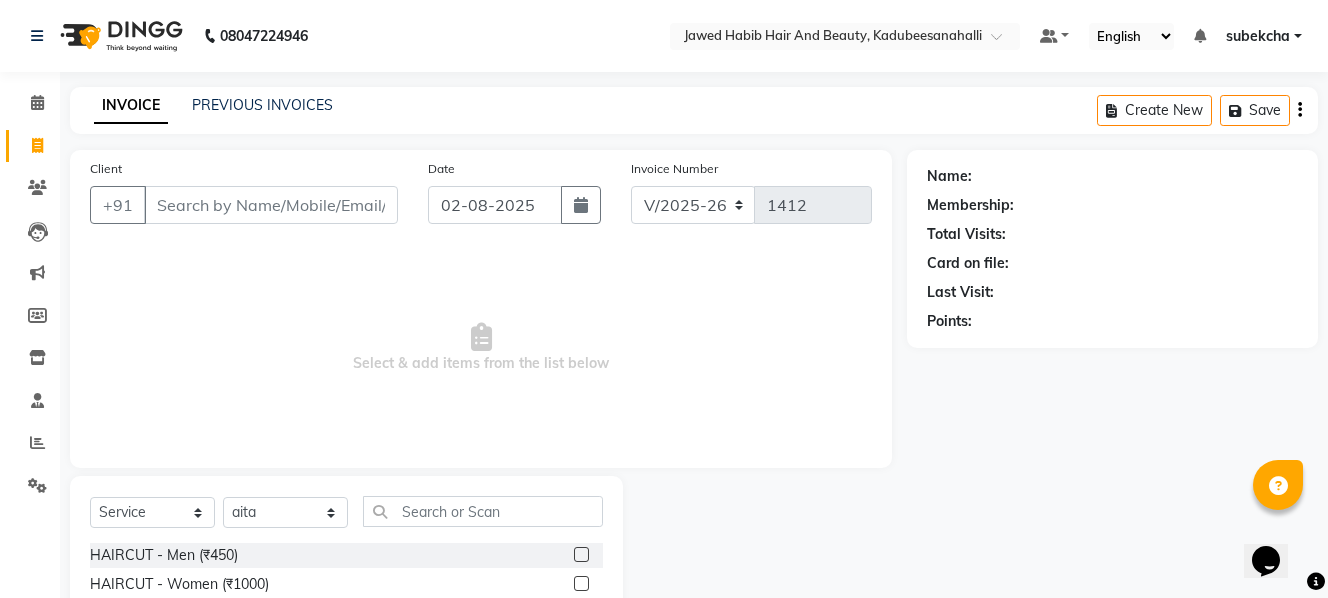 click on "HAIRCUT - Men (₹450)" 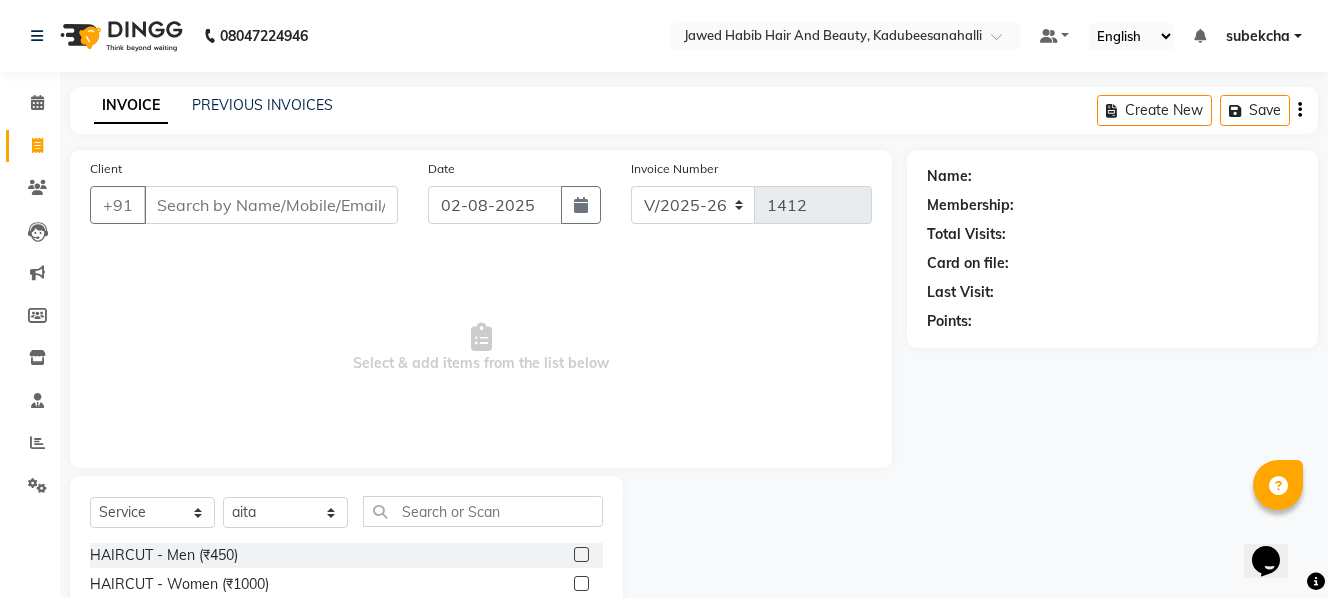 click 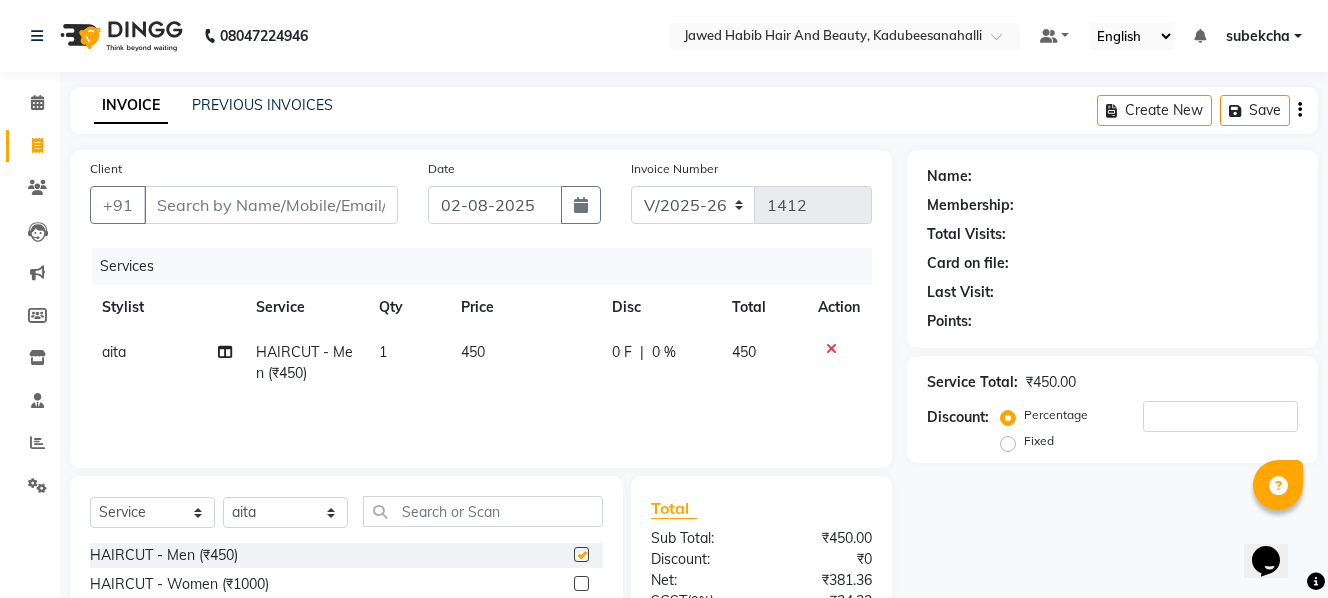 checkbox on "false" 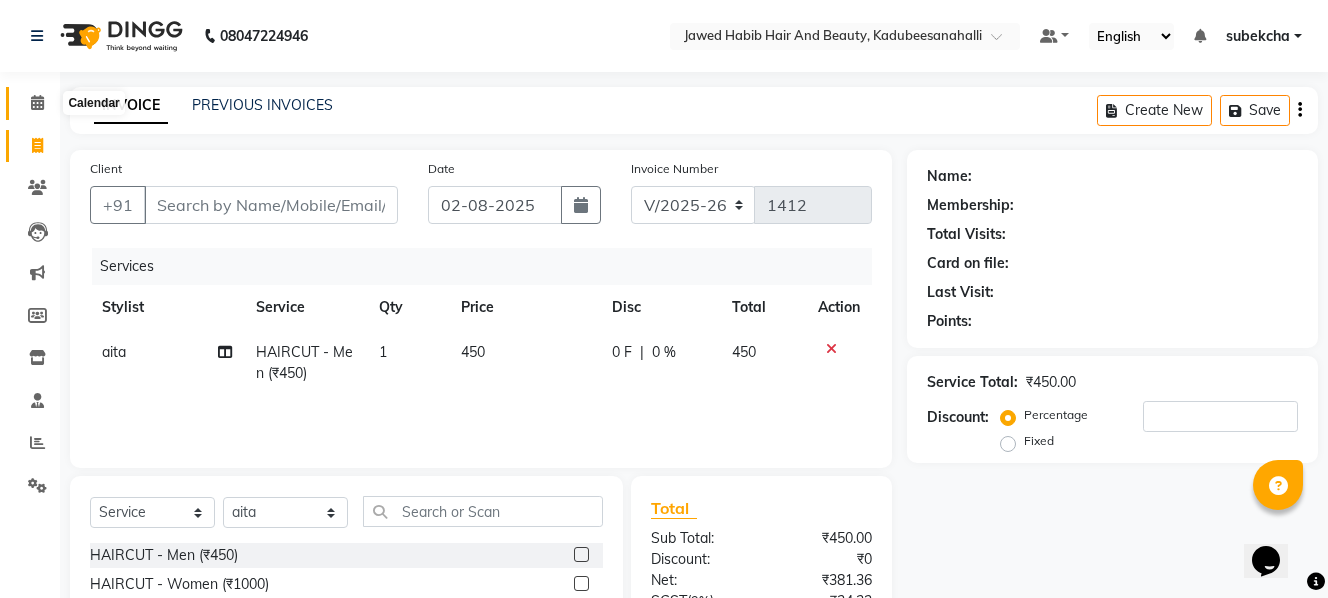 click 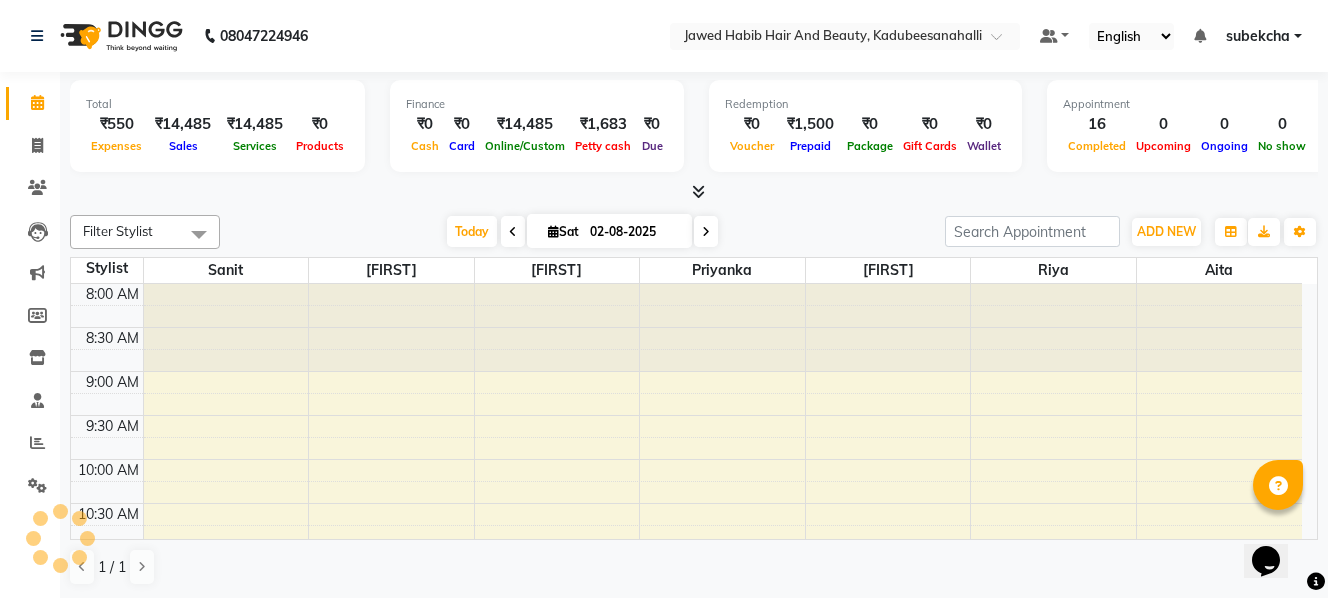 scroll, scrollTop: 0, scrollLeft: 0, axis: both 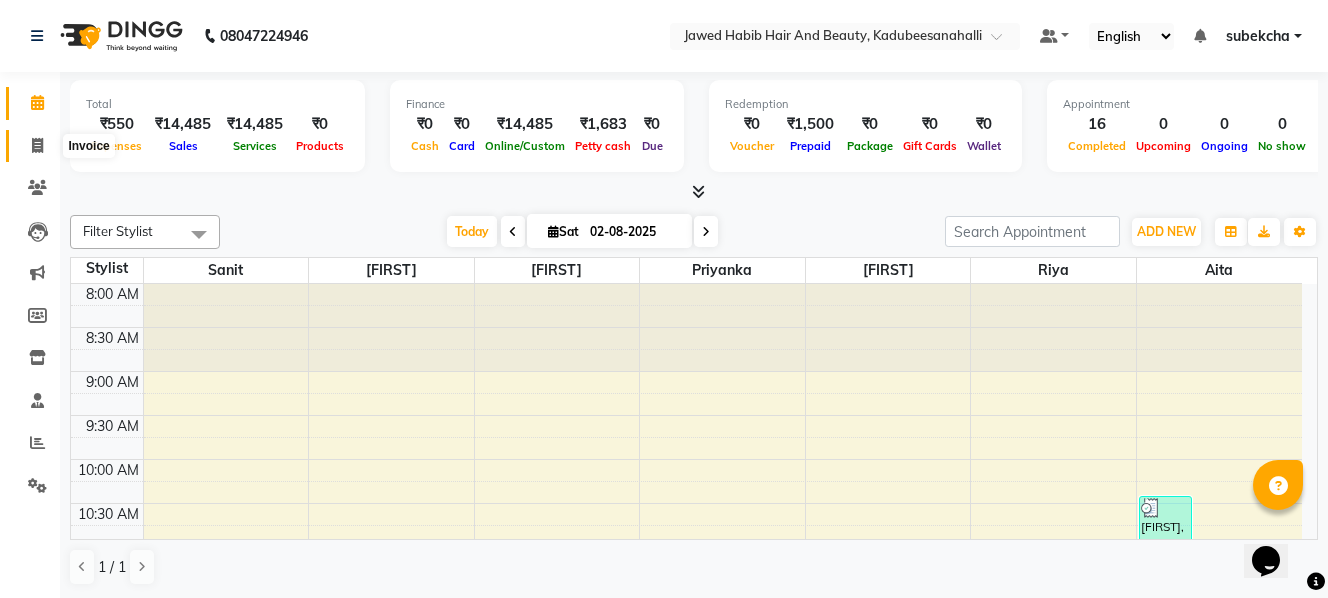 click 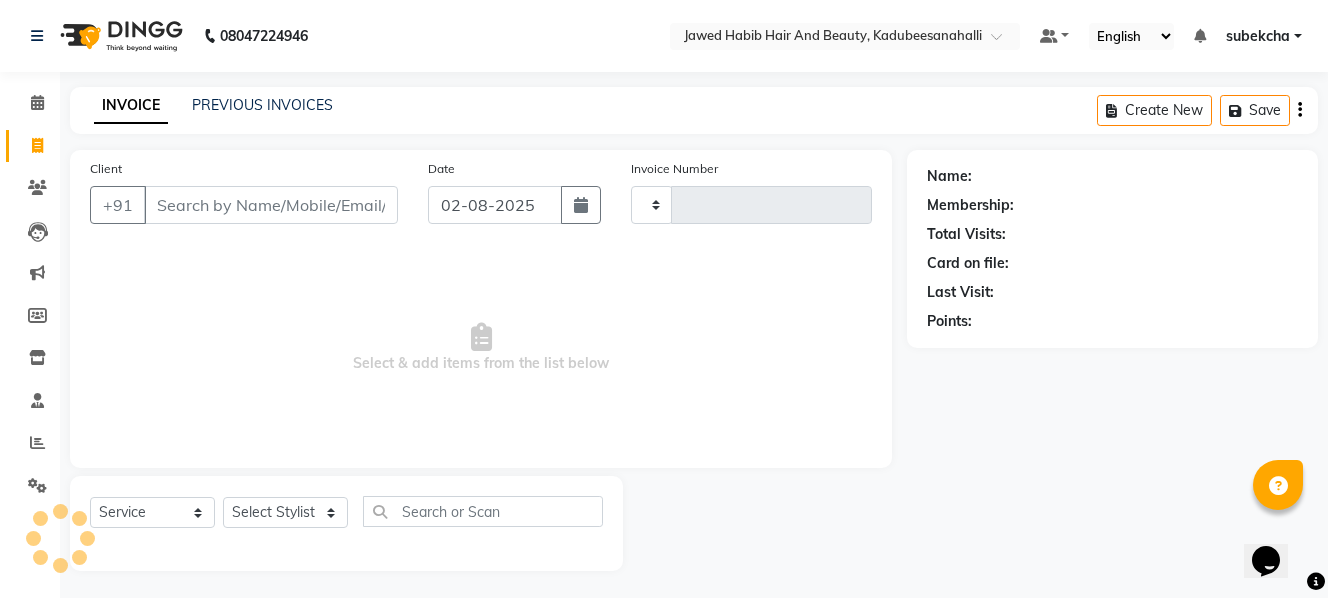 type on "1412" 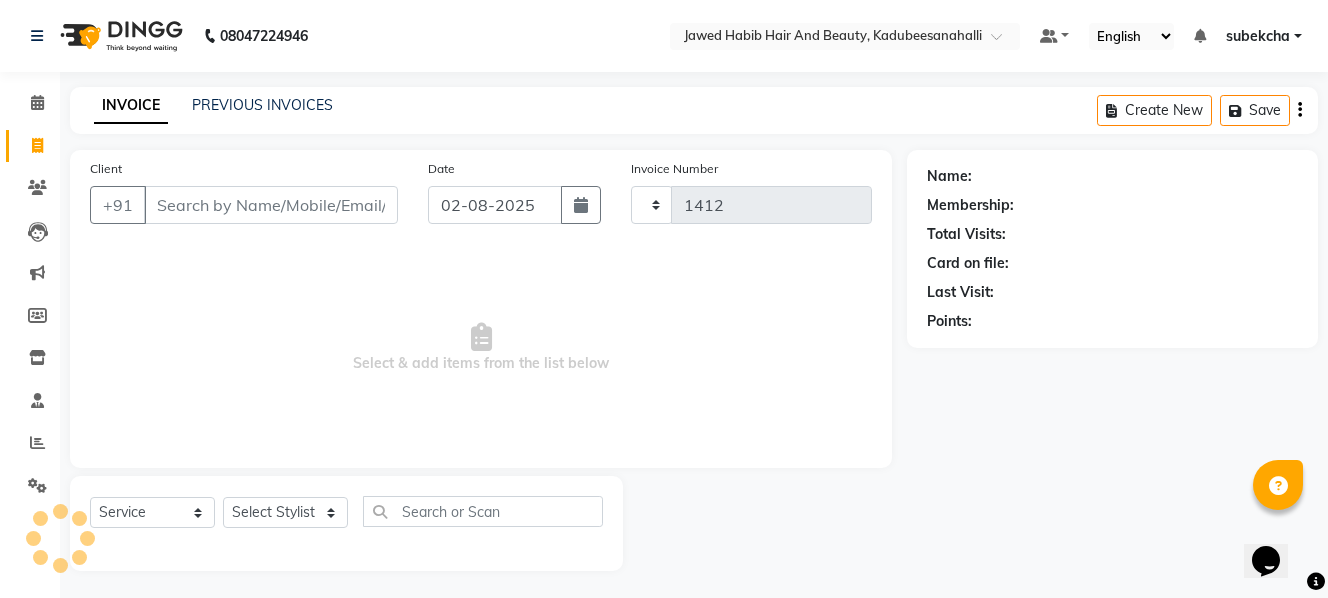 select on "7013" 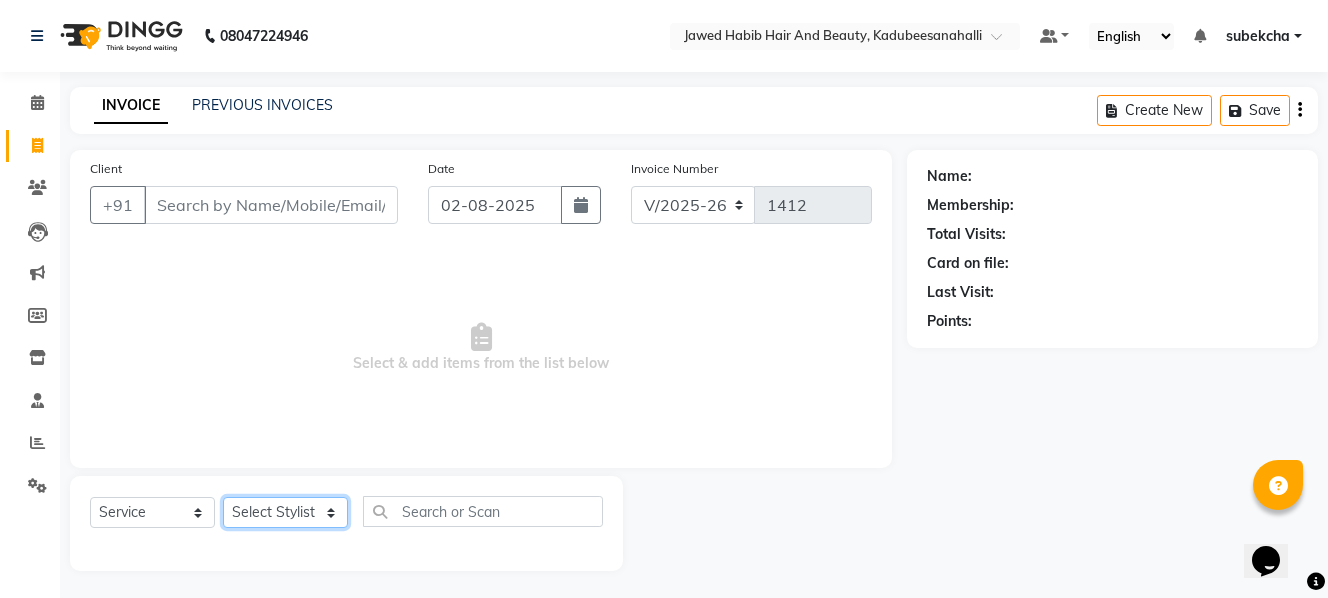 click on "Select Stylist [FIRST] [FIRST] [FIRST] [FIRST] [FIRST] Sanit [FIRST] [FIRST]" 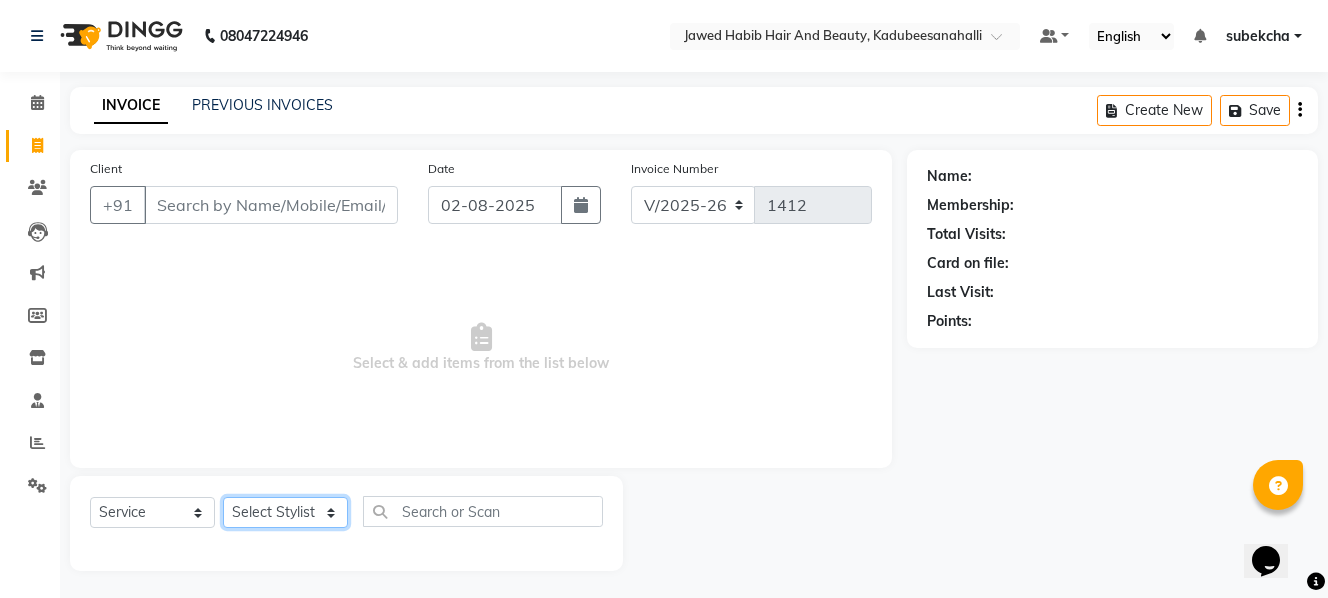 select on "85948" 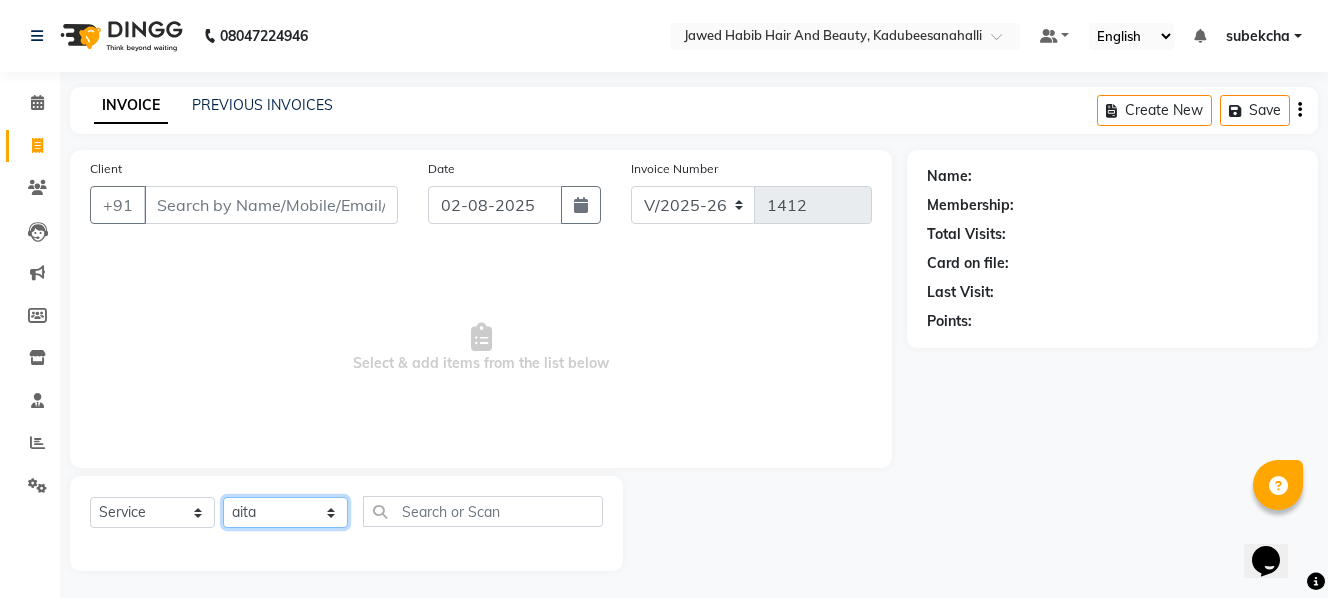 click on "Select Stylist [FIRST] [FIRST] [FIRST] [FIRST] [FIRST] Sanit [FIRST] [FIRST]" 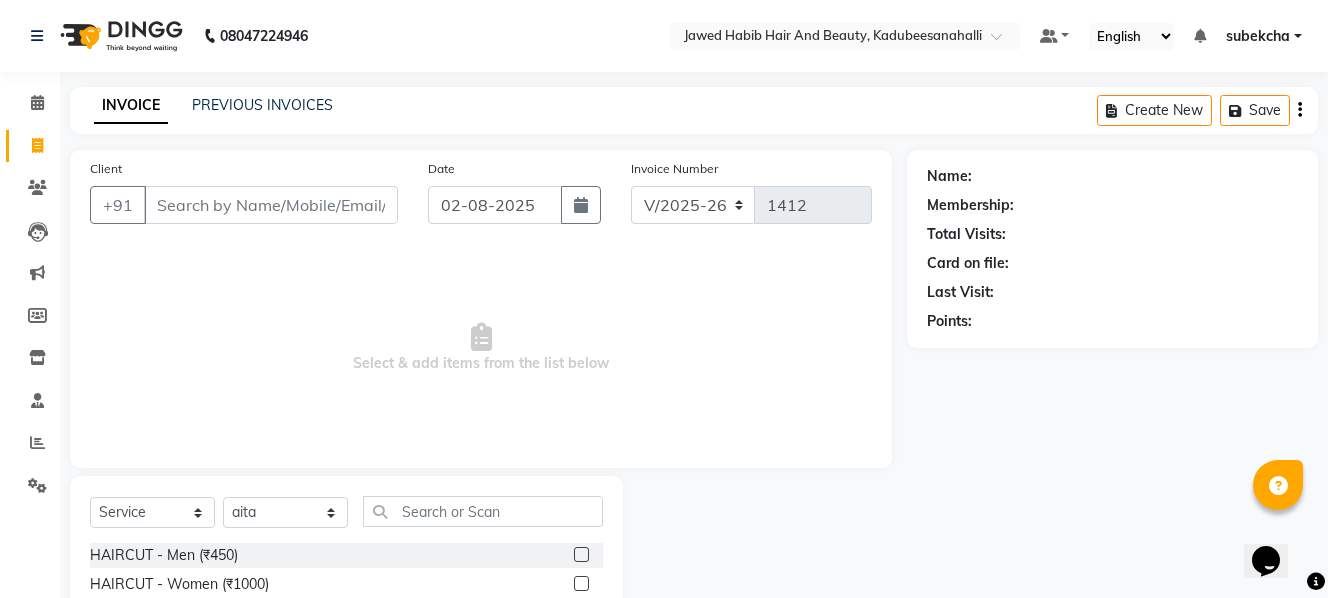 click 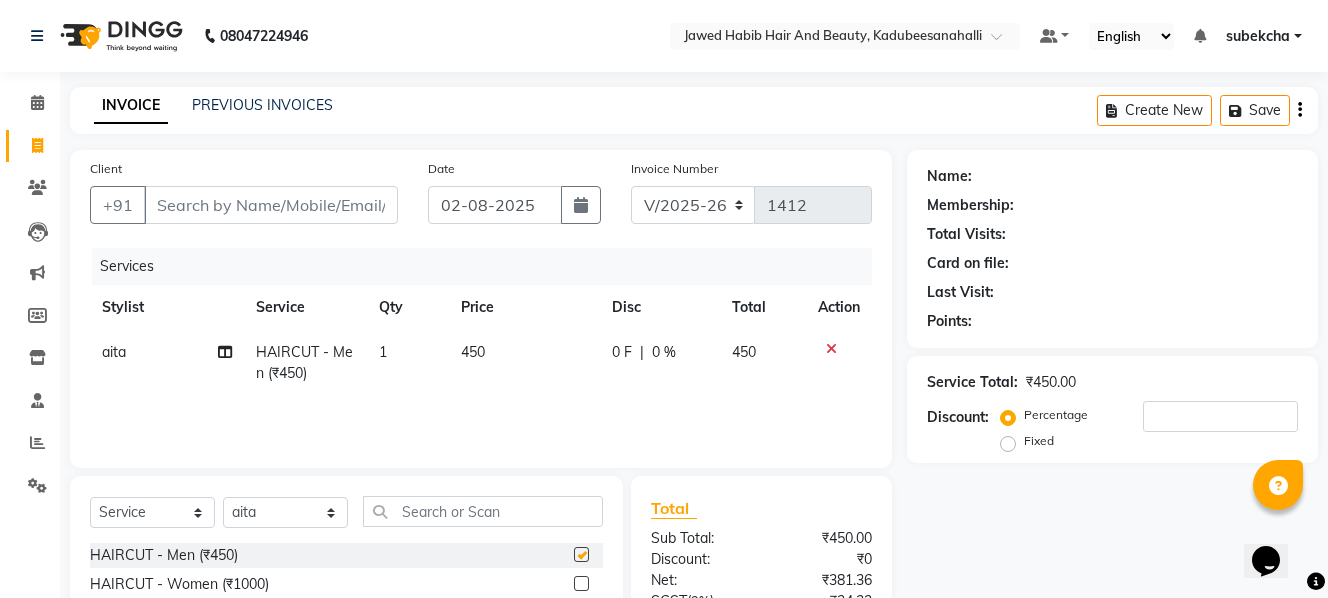 checkbox on "false" 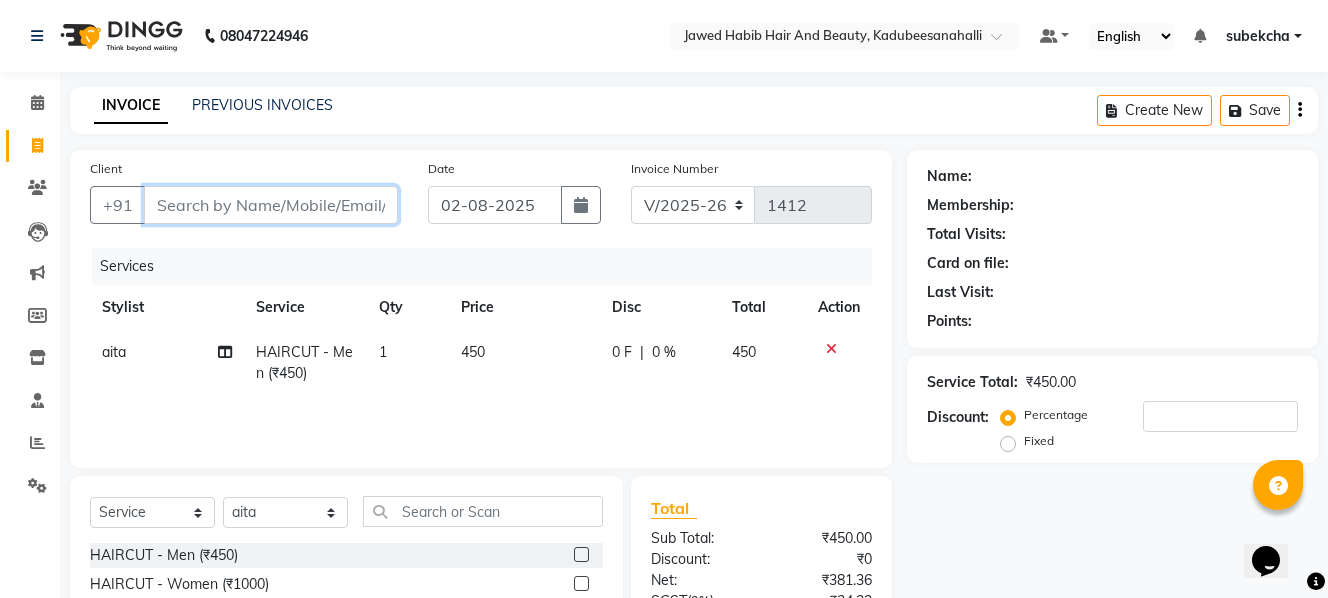 click on "Client" at bounding box center [271, 205] 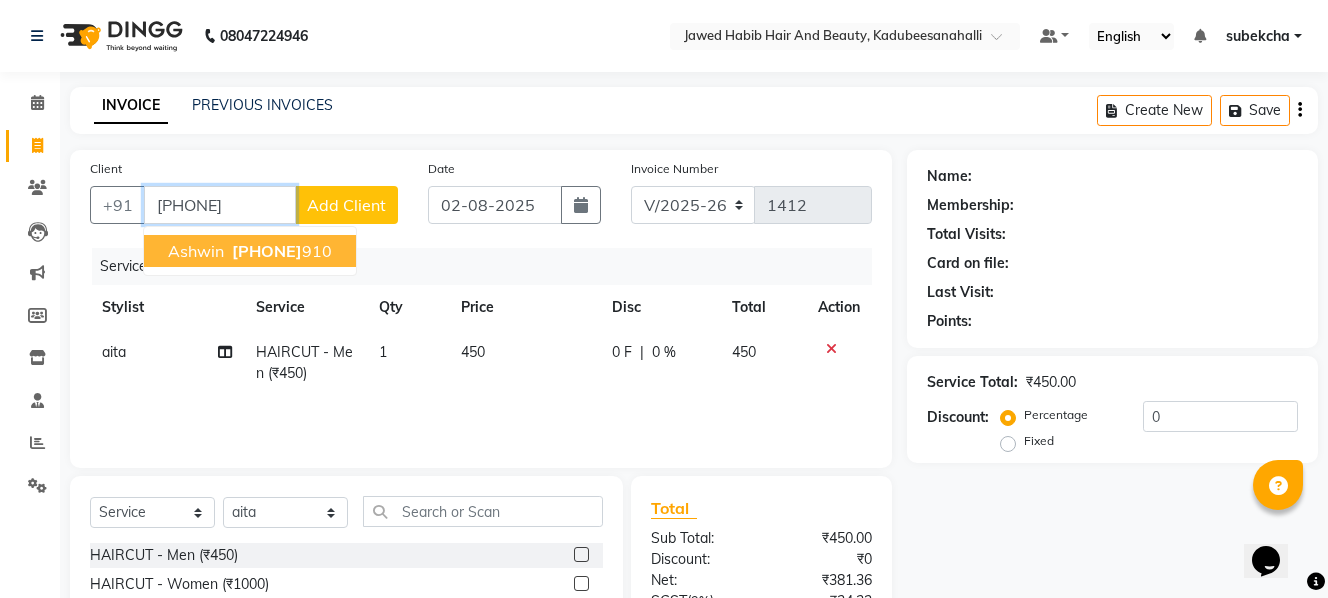 click on "[PHONE]" at bounding box center [267, 251] 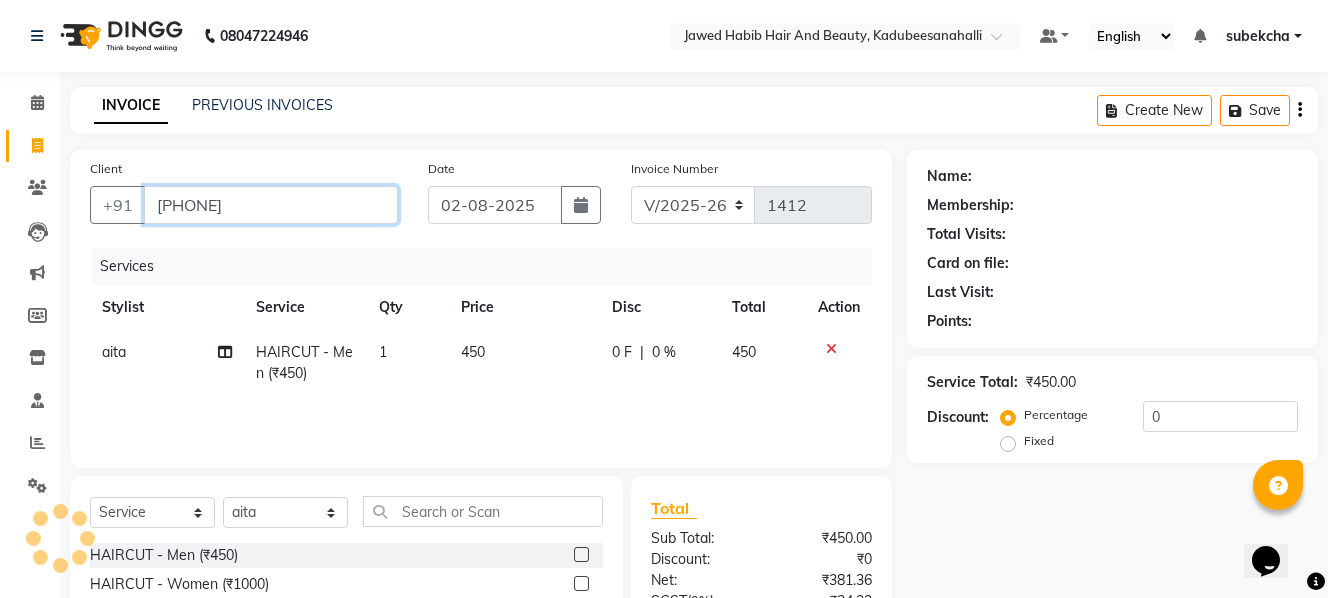 type on "[PHONE]" 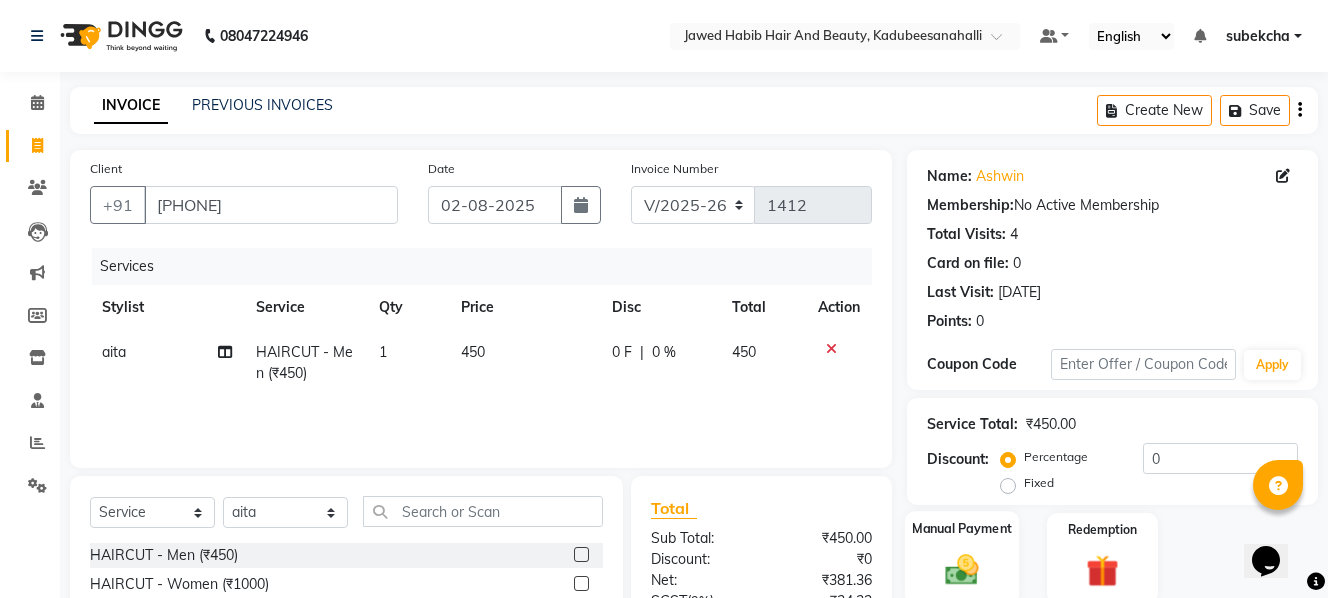 click on "Manual Payment" 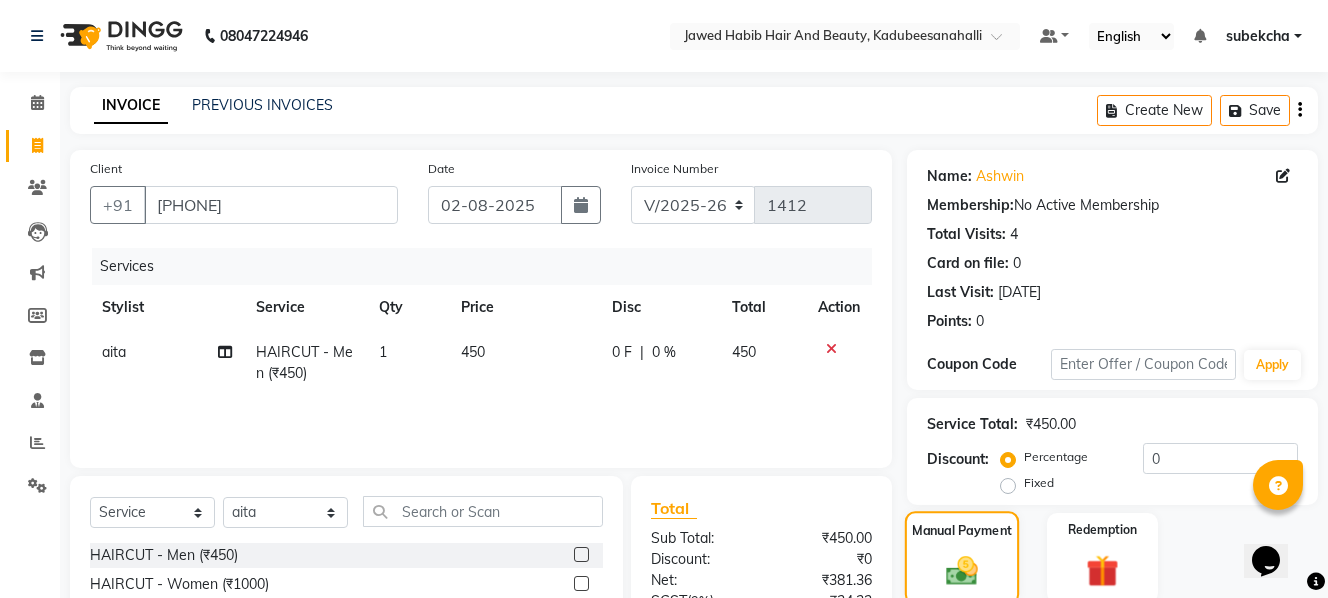 click on "Manual Payment" 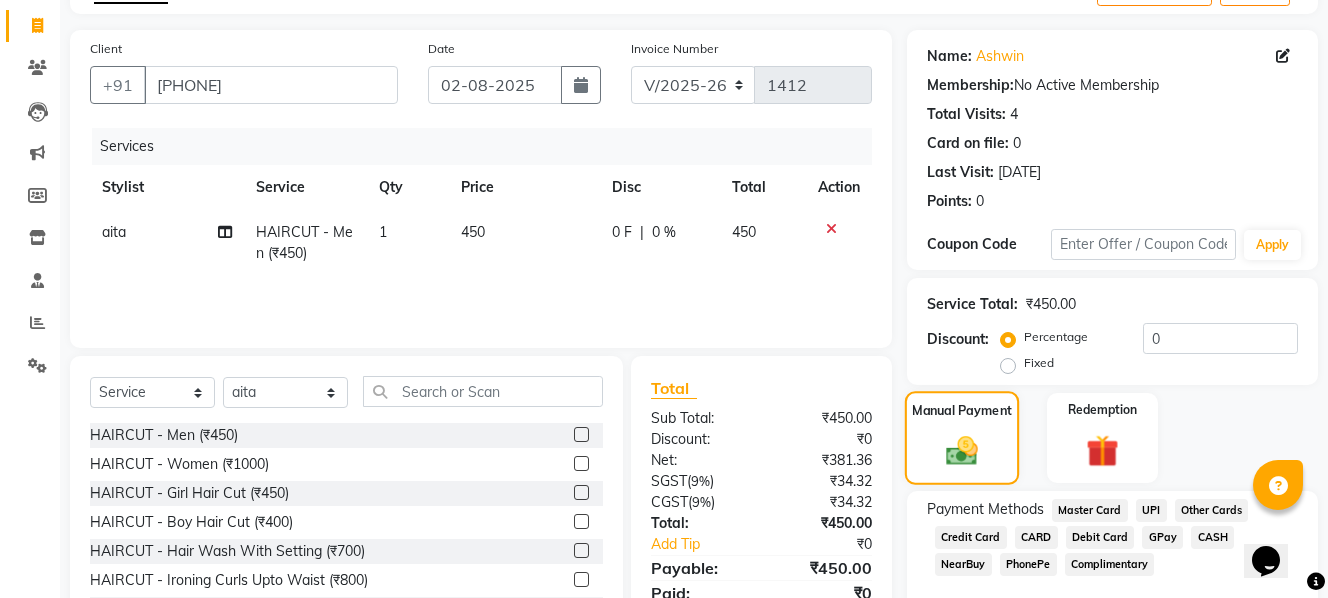 scroll, scrollTop: 160, scrollLeft: 0, axis: vertical 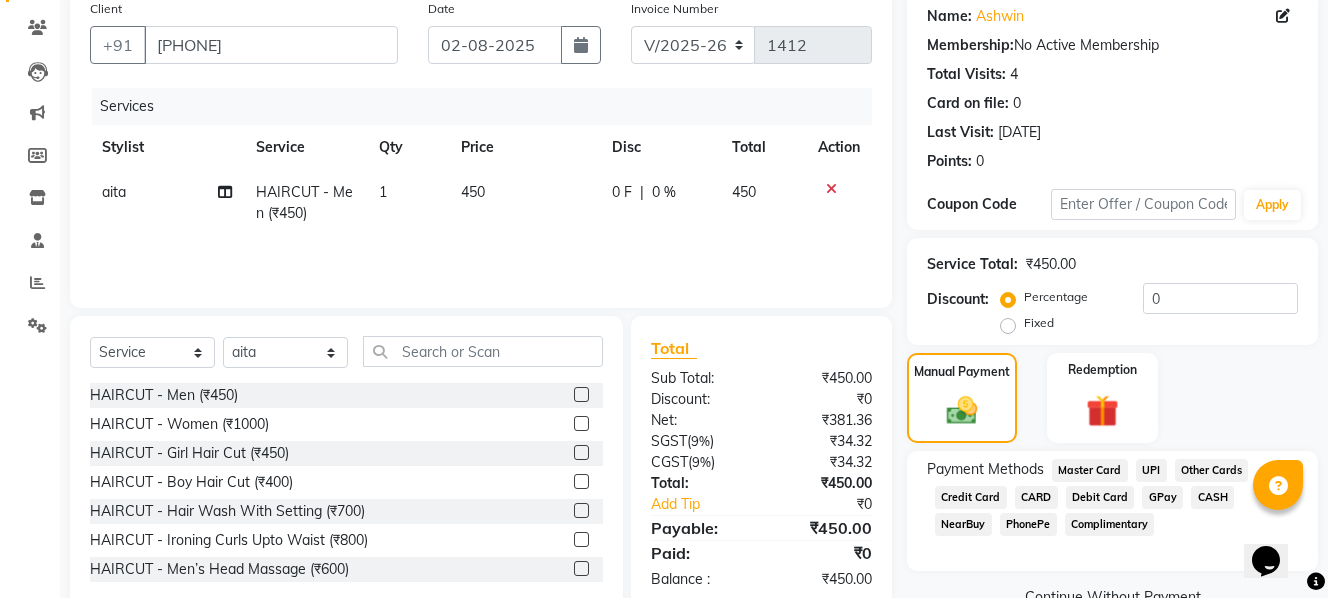 click on "GPay" 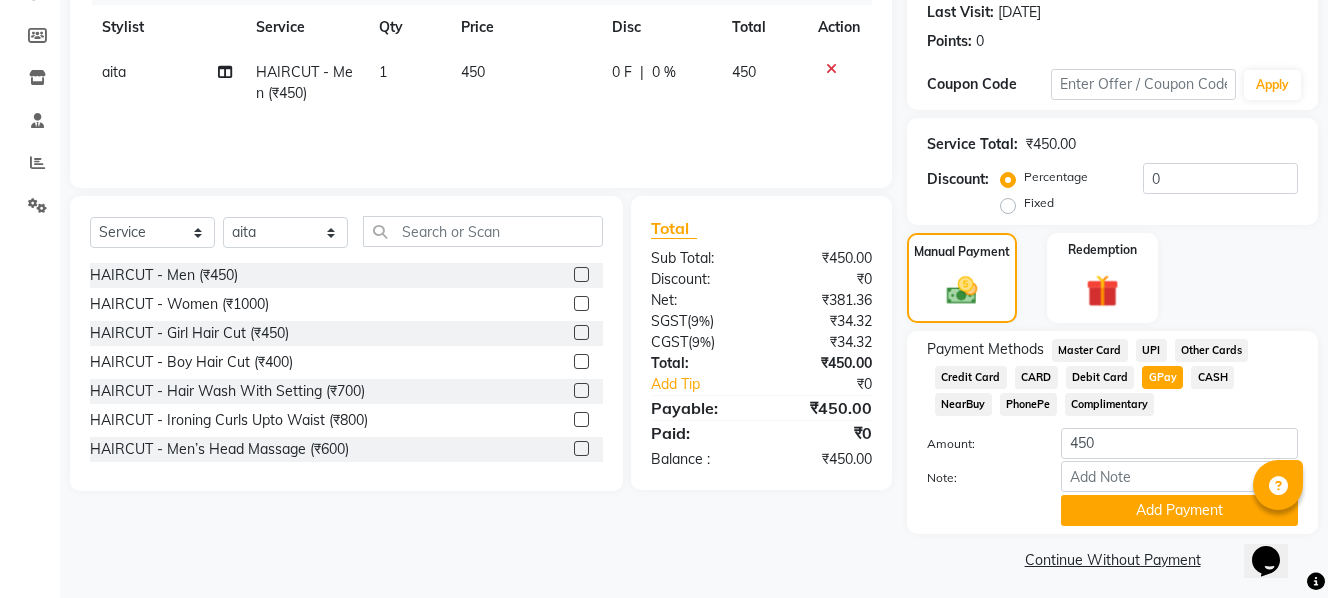 scroll, scrollTop: 287, scrollLeft: 0, axis: vertical 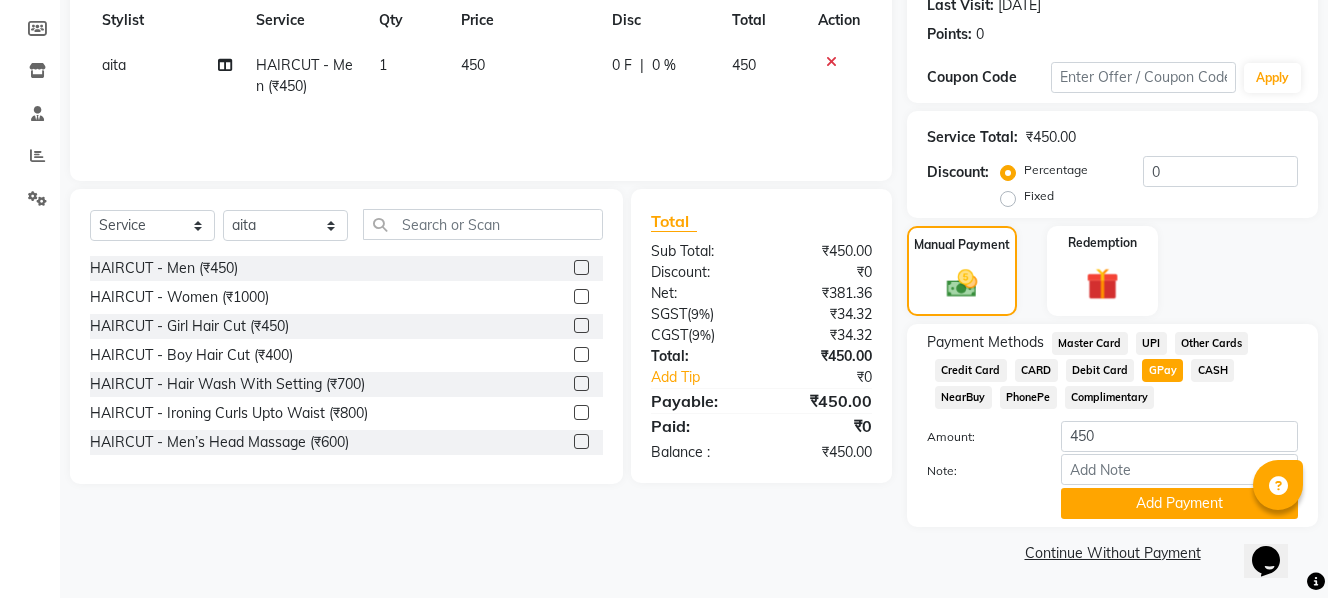 click on "Add Payment" 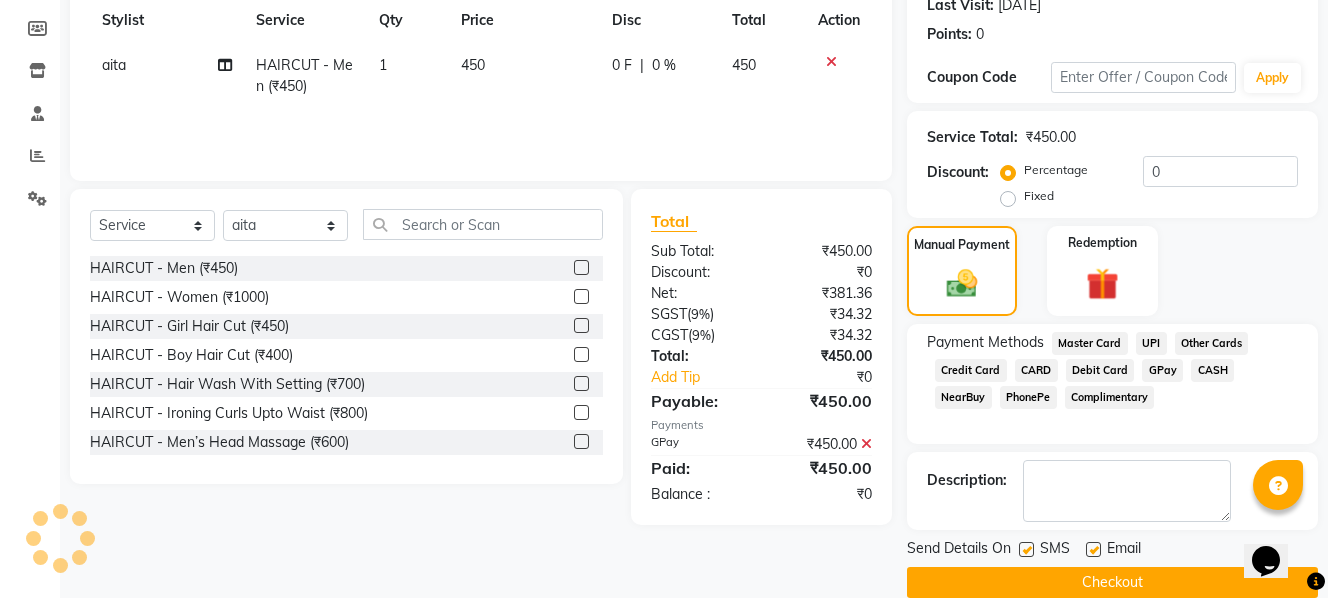 click on "Checkout" 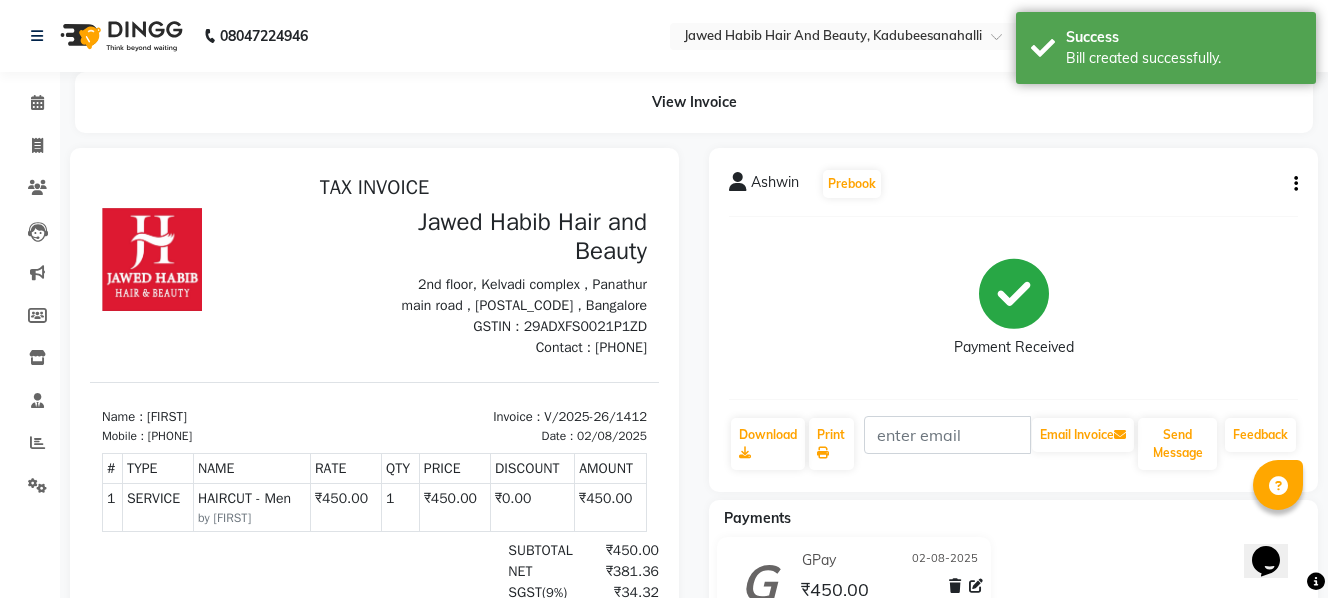 scroll, scrollTop: 0, scrollLeft: 0, axis: both 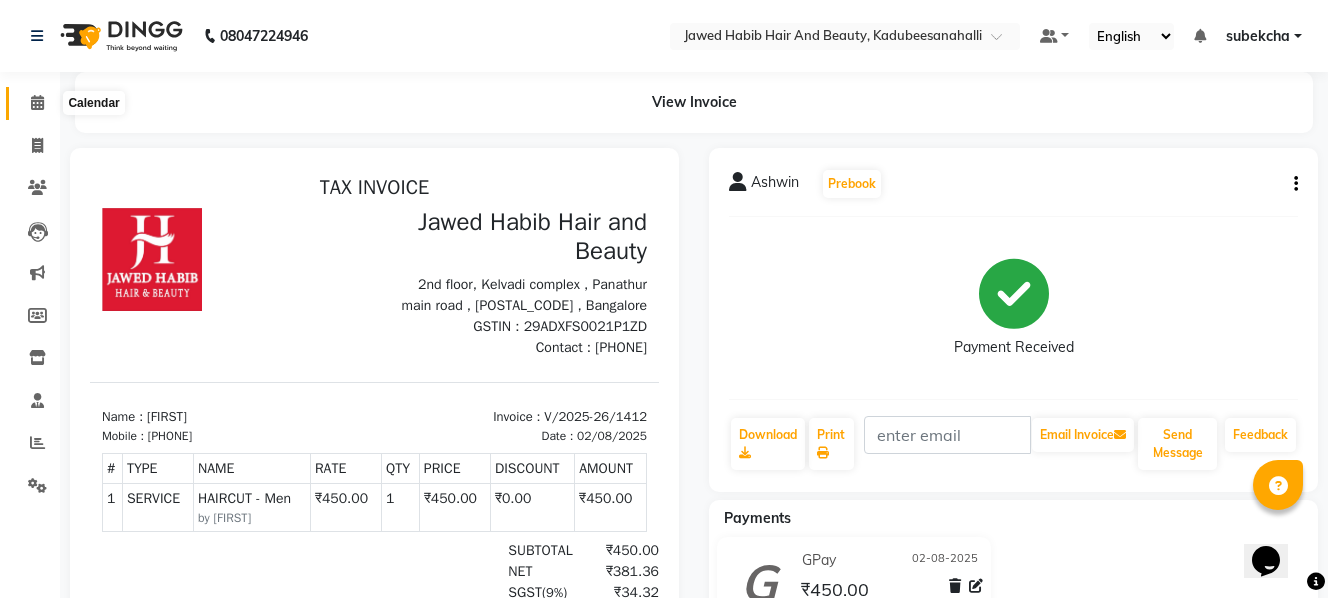 click 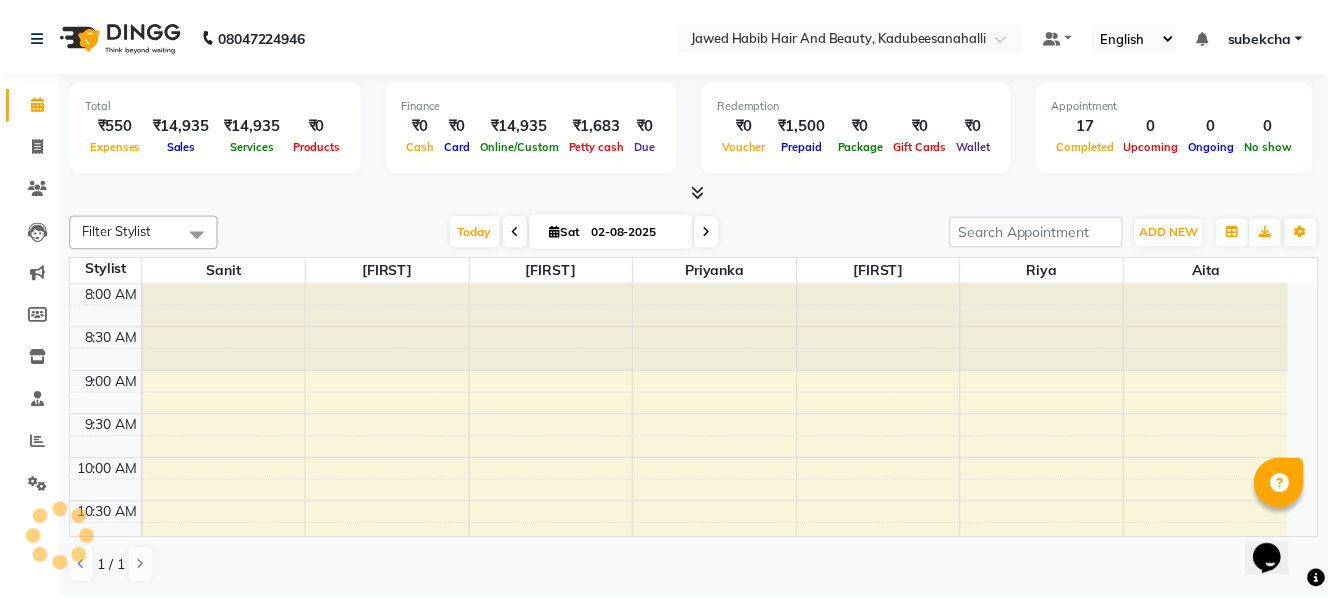 scroll, scrollTop: 0, scrollLeft: 0, axis: both 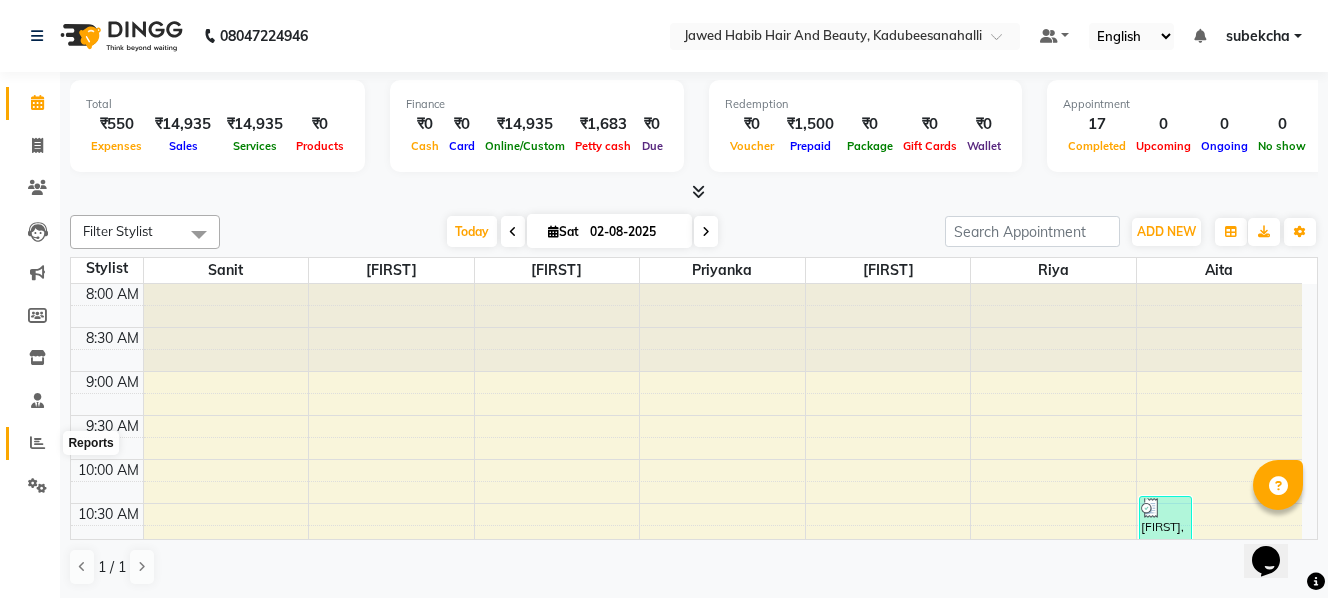 click 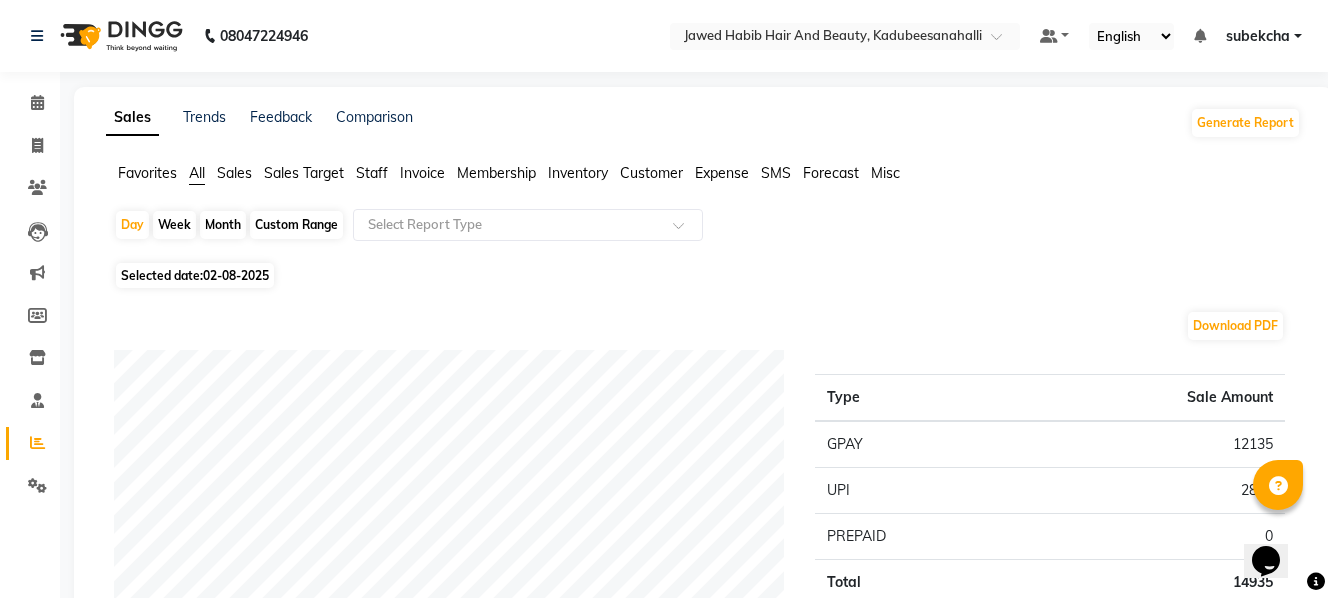 click on "Month" 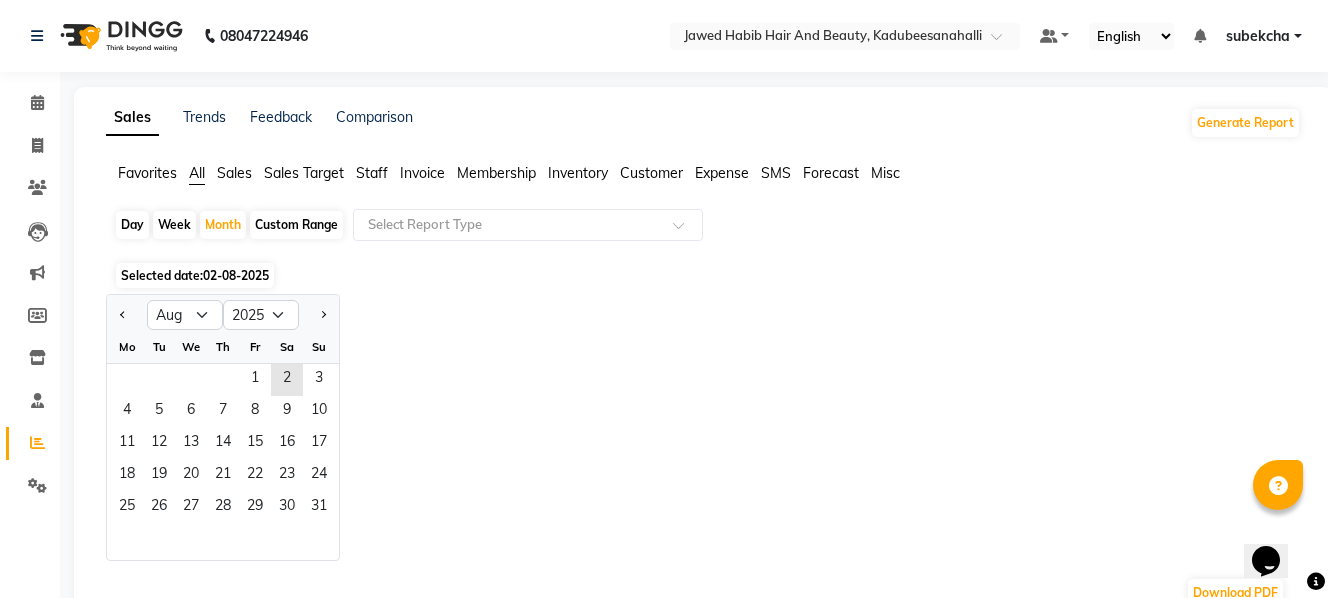 click on "1   2   3" 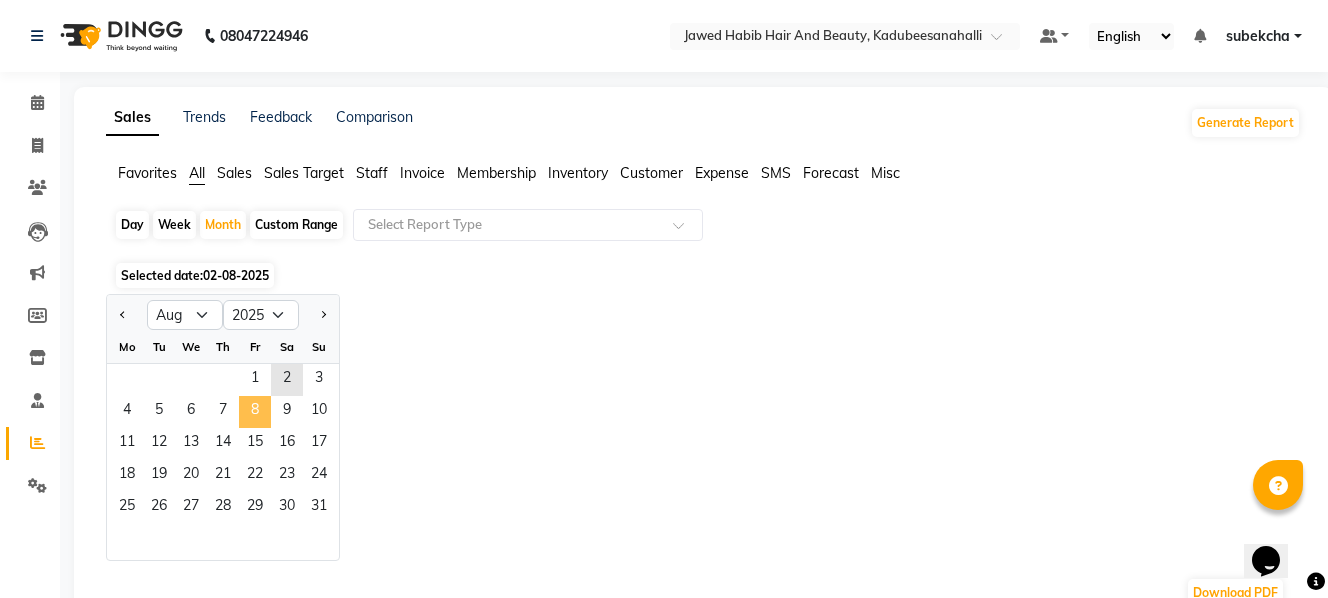 click on "8" 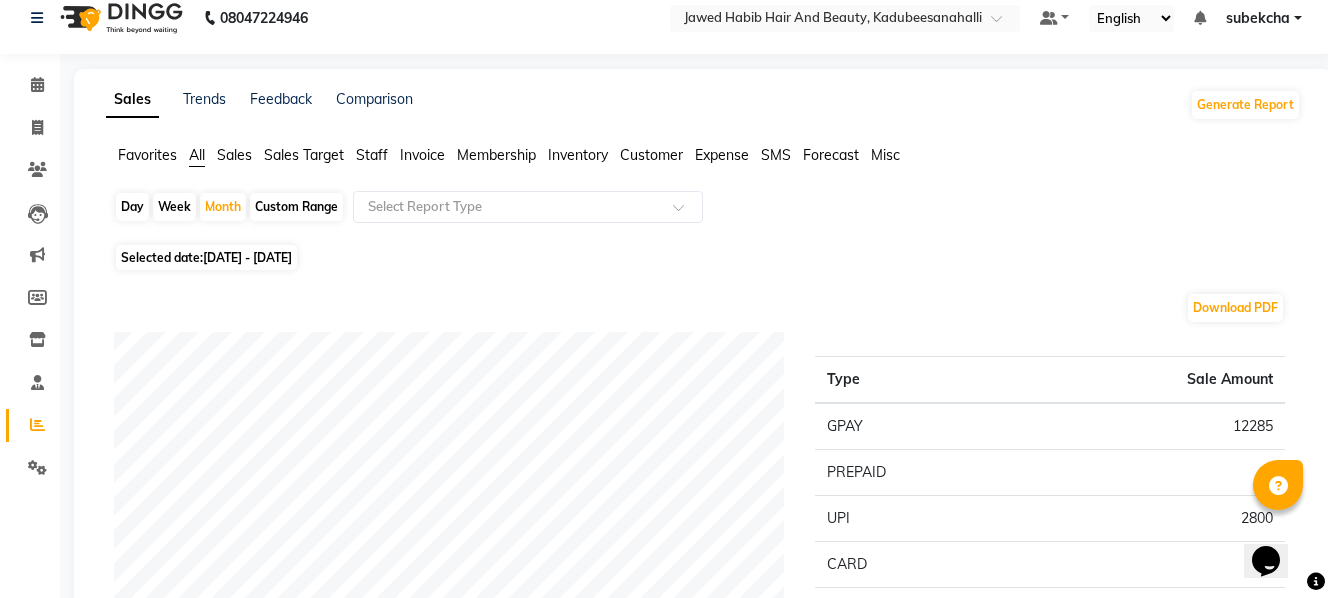 scroll, scrollTop: 0, scrollLeft: 0, axis: both 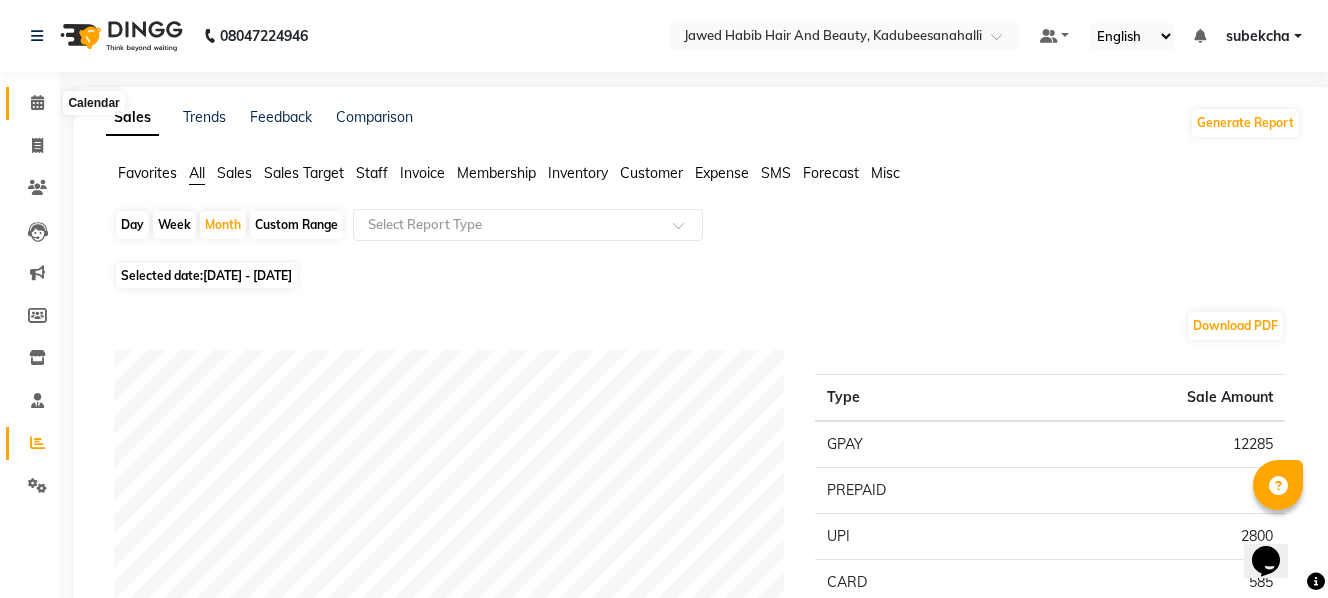 click 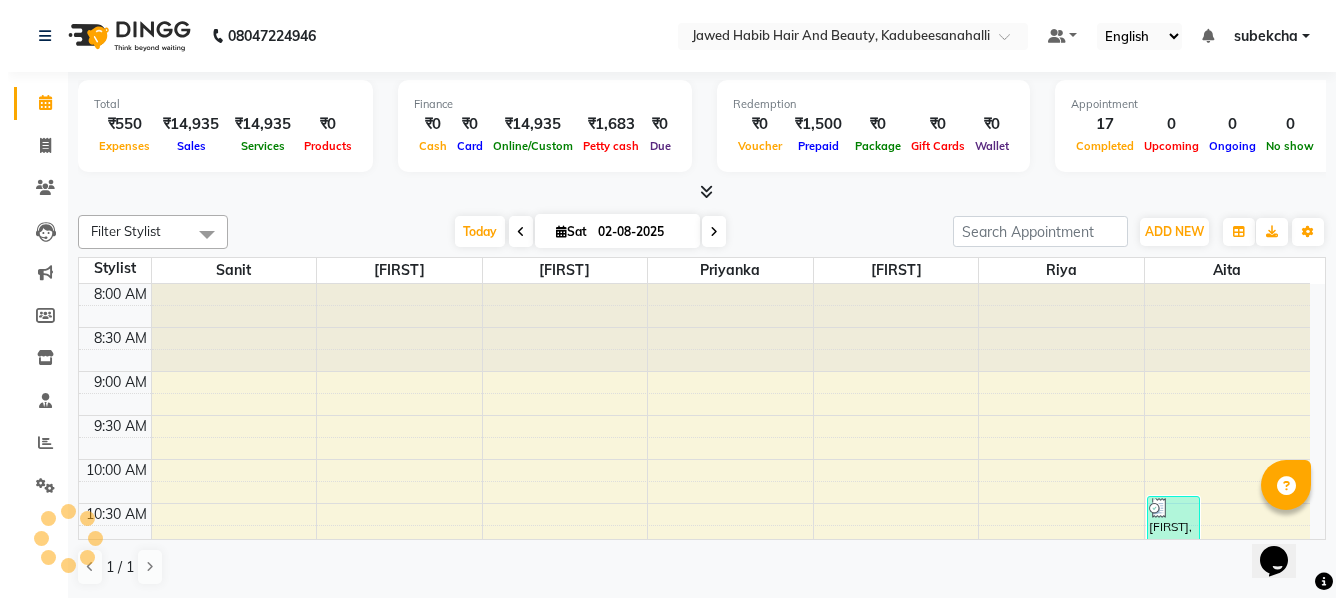 scroll, scrollTop: 850, scrollLeft: 0, axis: vertical 